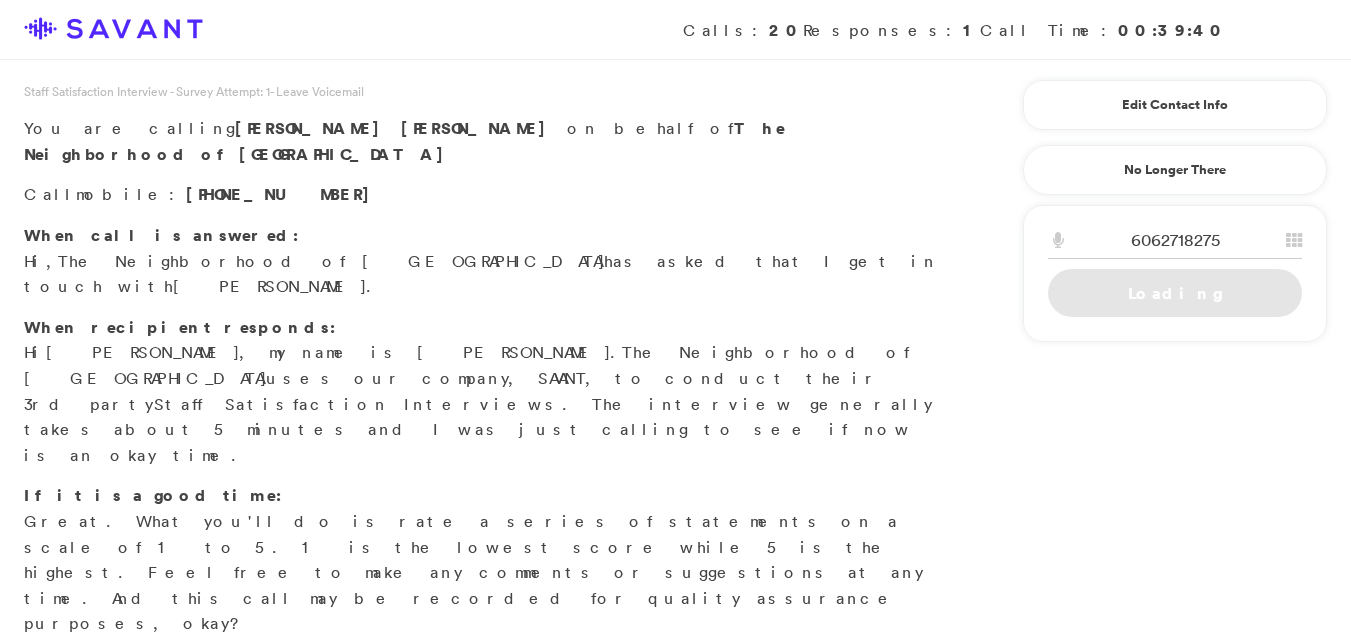 scroll, scrollTop: 0, scrollLeft: 0, axis: both 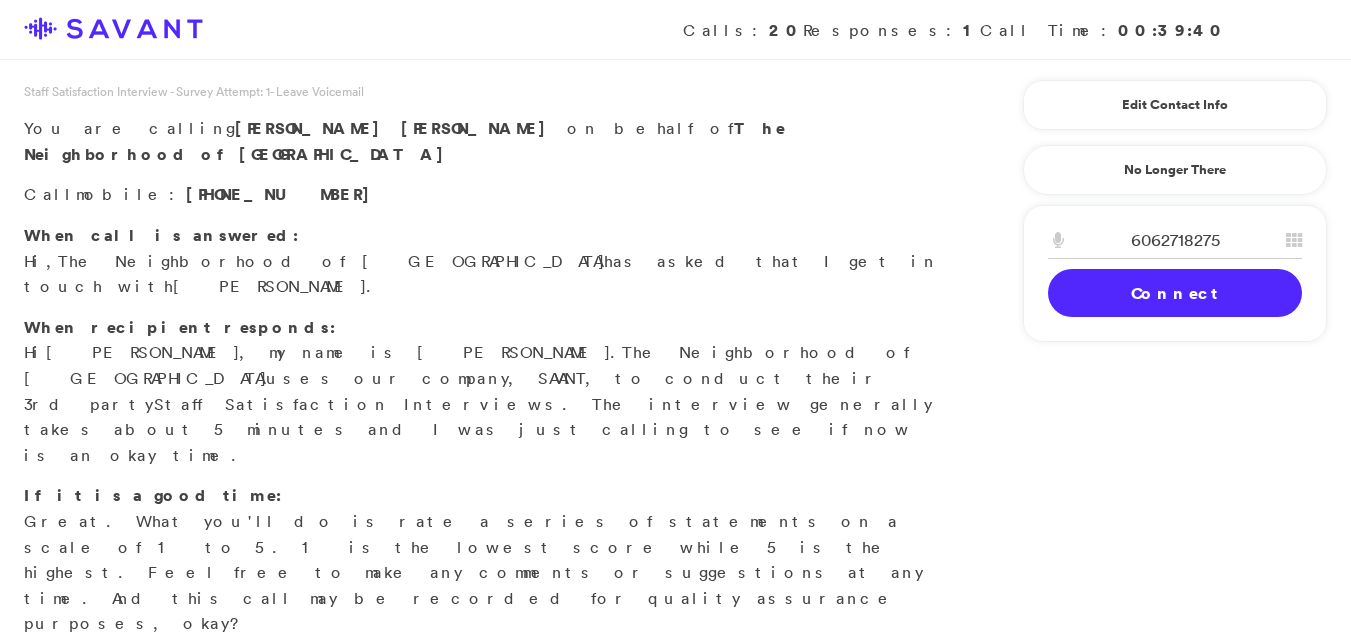 click on "Connect" at bounding box center [1175, 293] 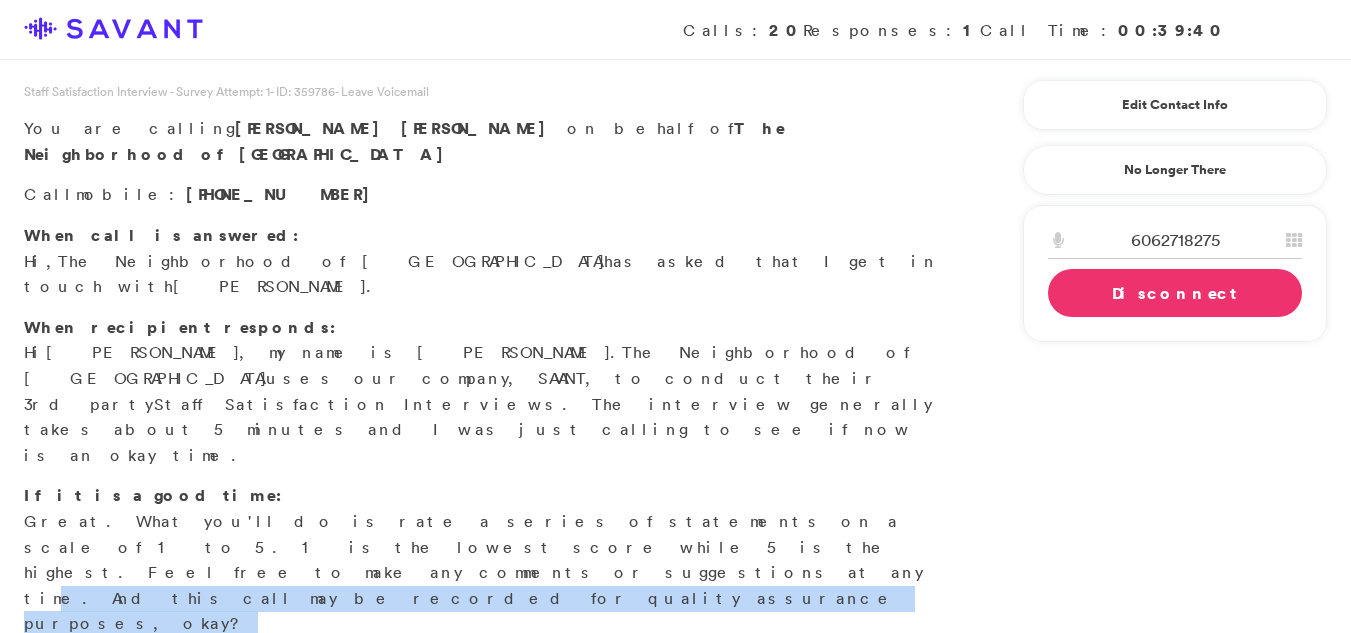 drag, startPoint x: 352, startPoint y: 430, endPoint x: 65, endPoint y: 477, distance: 290.82297 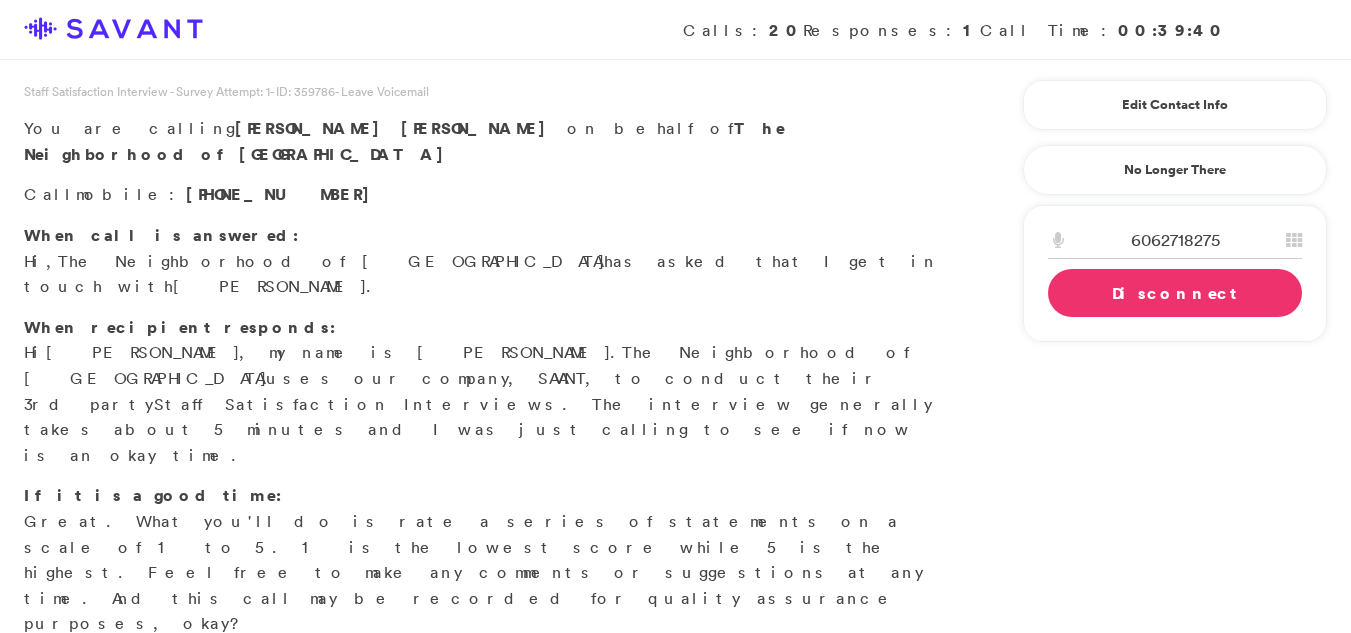 click on "Start Survey" at bounding box center [139, 680] 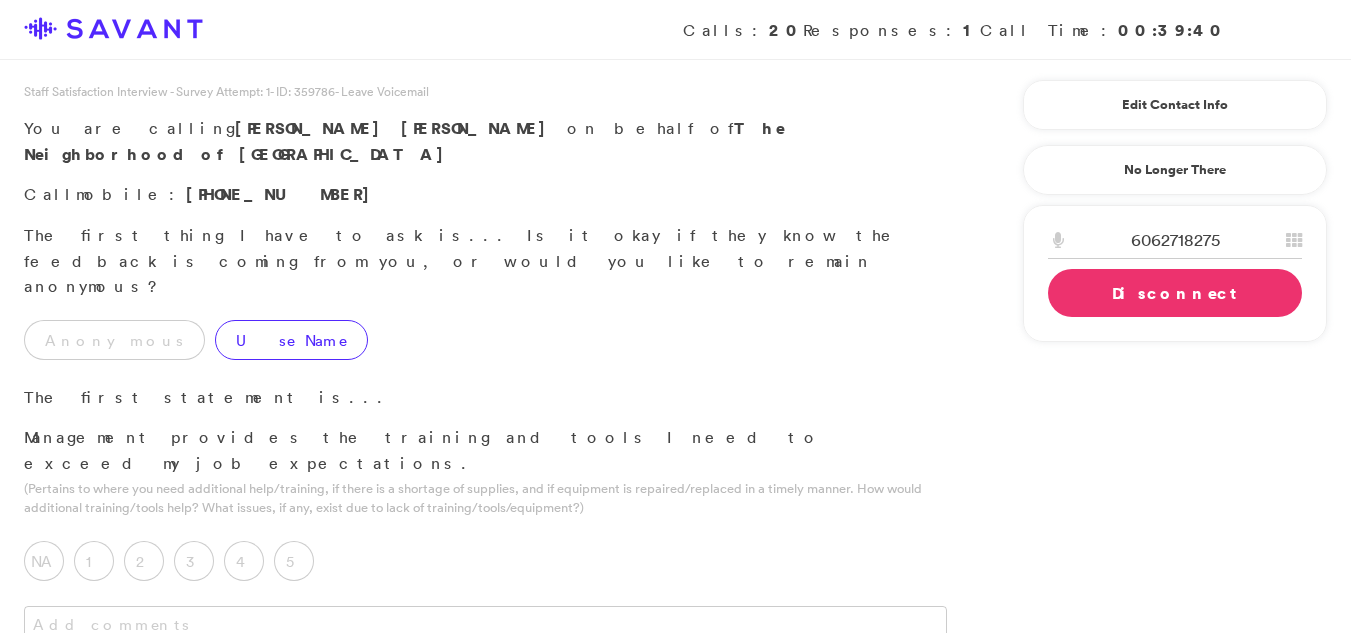 click on "Use Name" at bounding box center [291, 340] 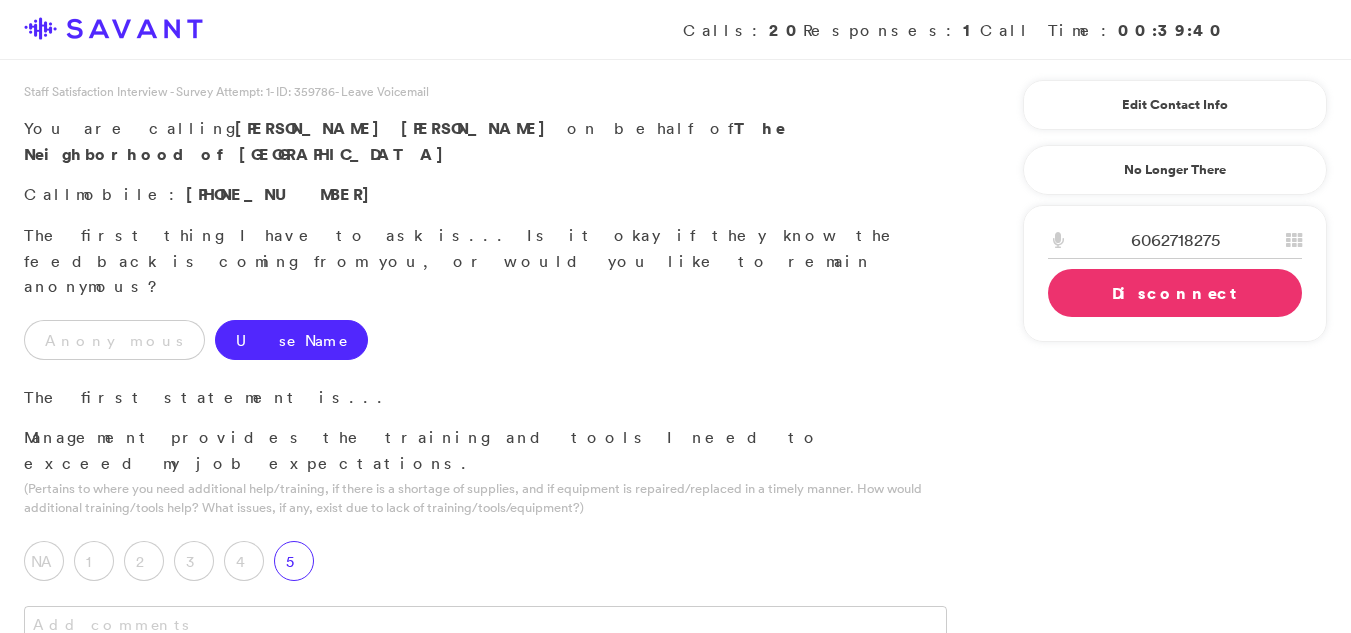 click on "5" at bounding box center [299, 566] 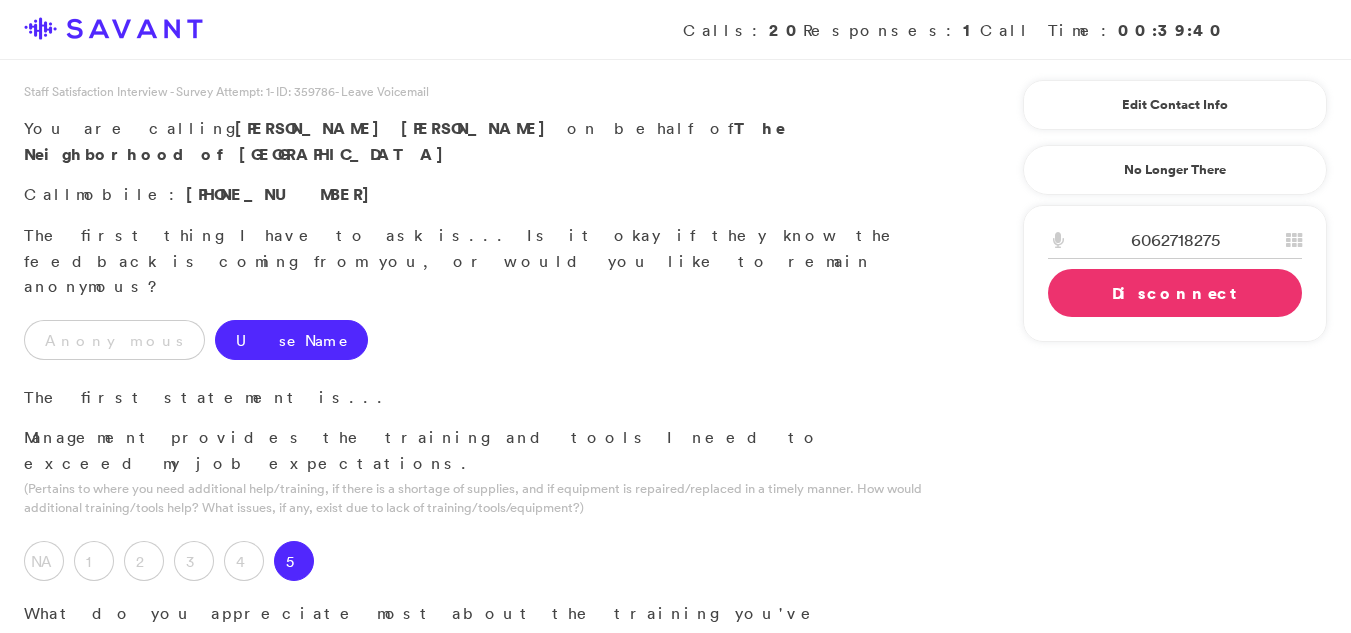 click at bounding box center (485, 682) 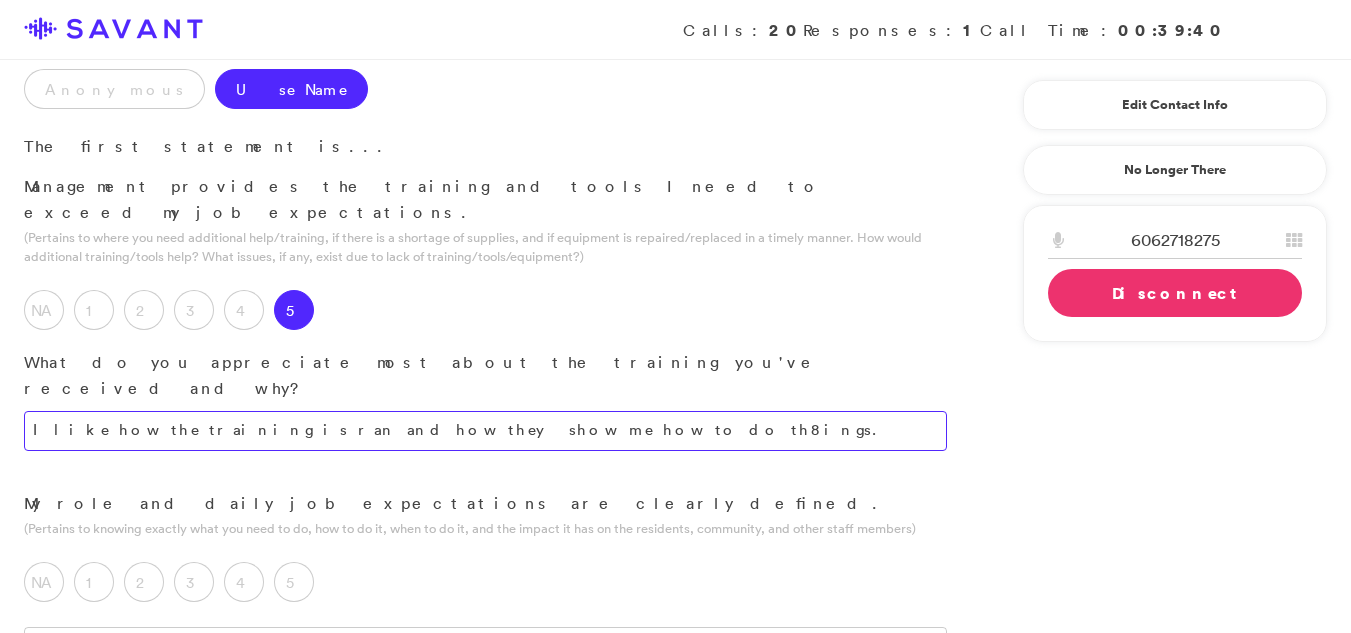 scroll, scrollTop: 256, scrollLeft: 0, axis: vertical 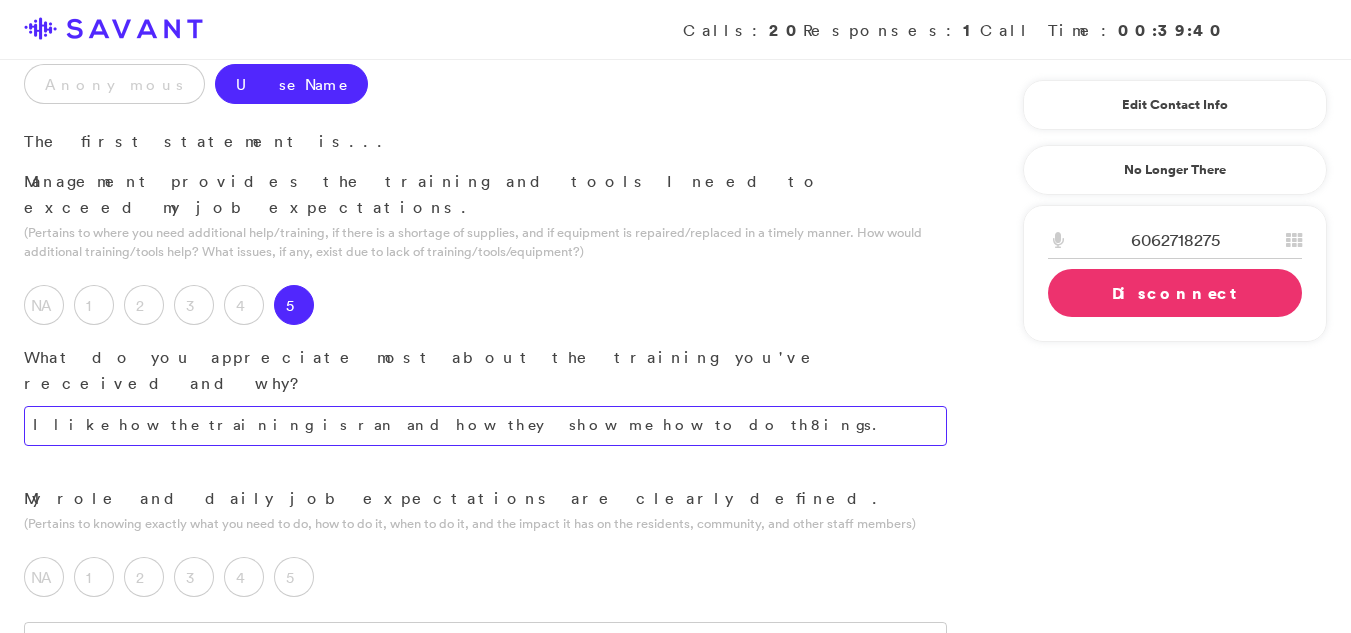 click on "I like how the training is ran and how they show me how to do th8ings." at bounding box center (485, 426) 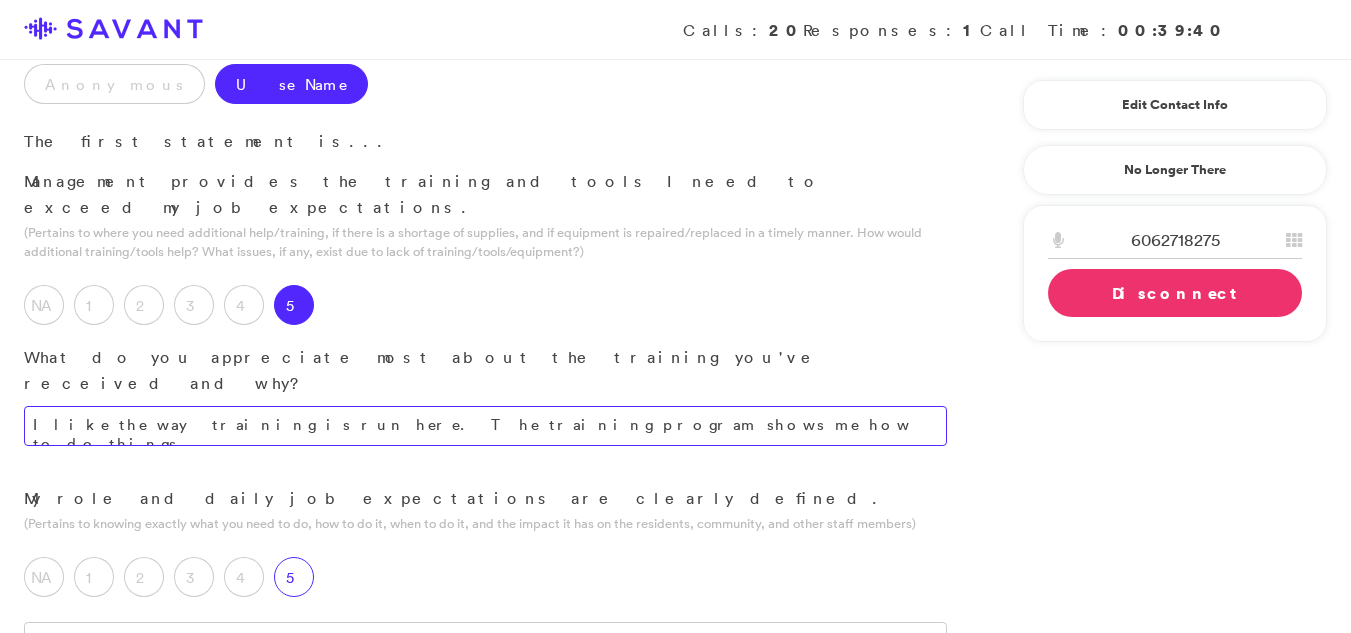 type on "I like the way training is run here. The training program shows me how to do things." 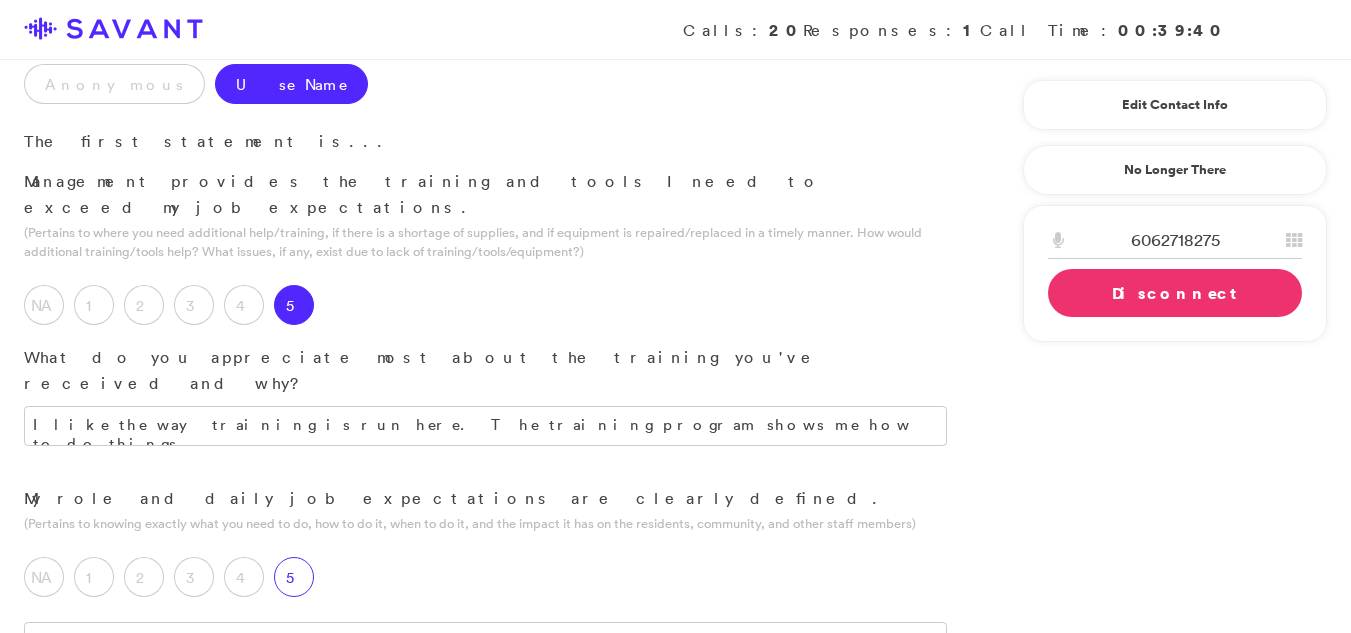 click on "5" at bounding box center [294, 577] 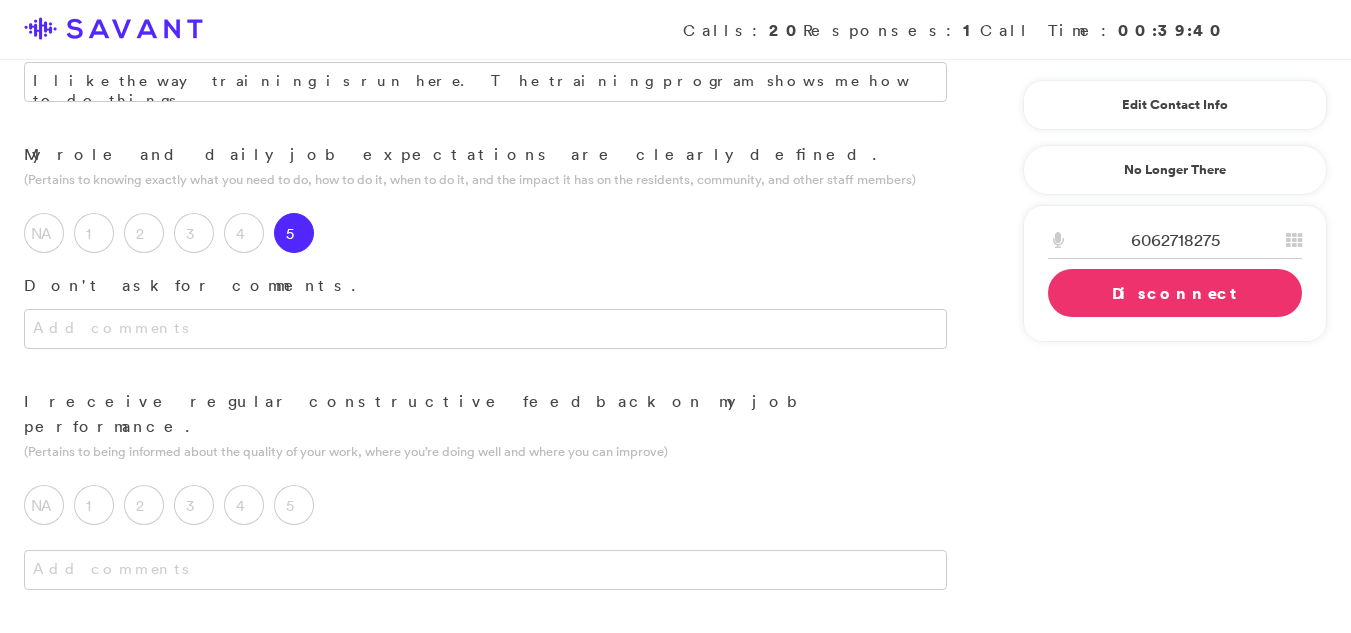 scroll, scrollTop: 605, scrollLeft: 0, axis: vertical 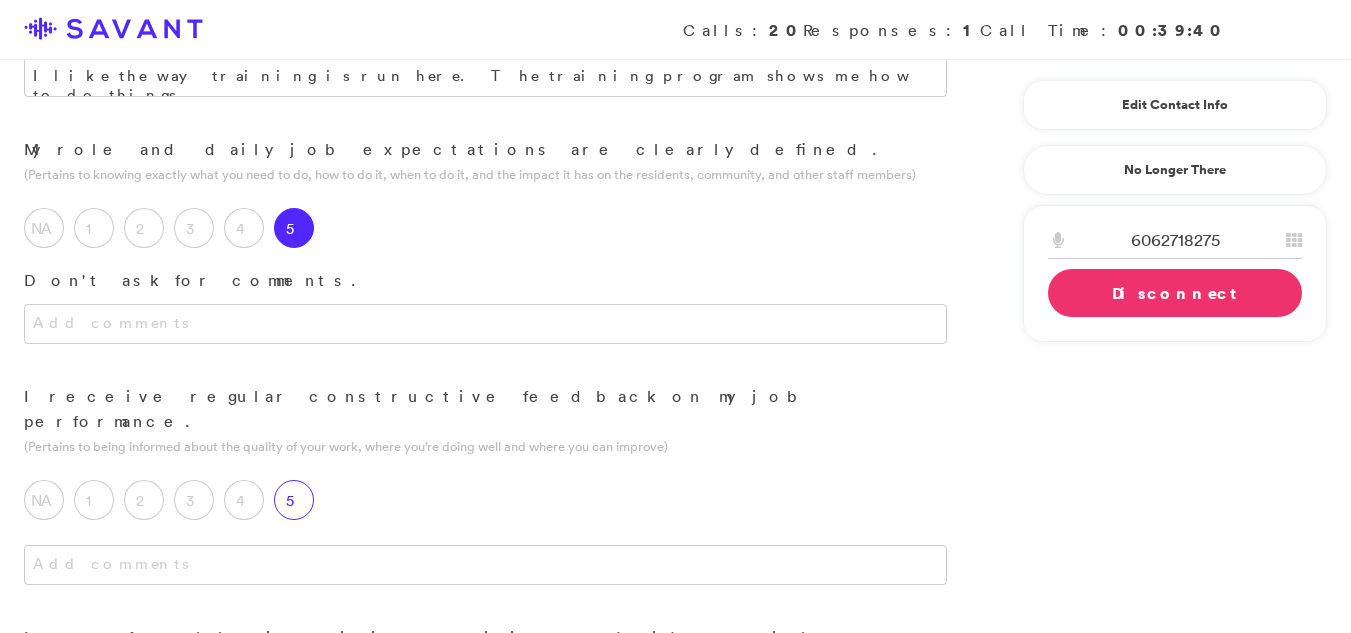 click on "5" at bounding box center [294, 500] 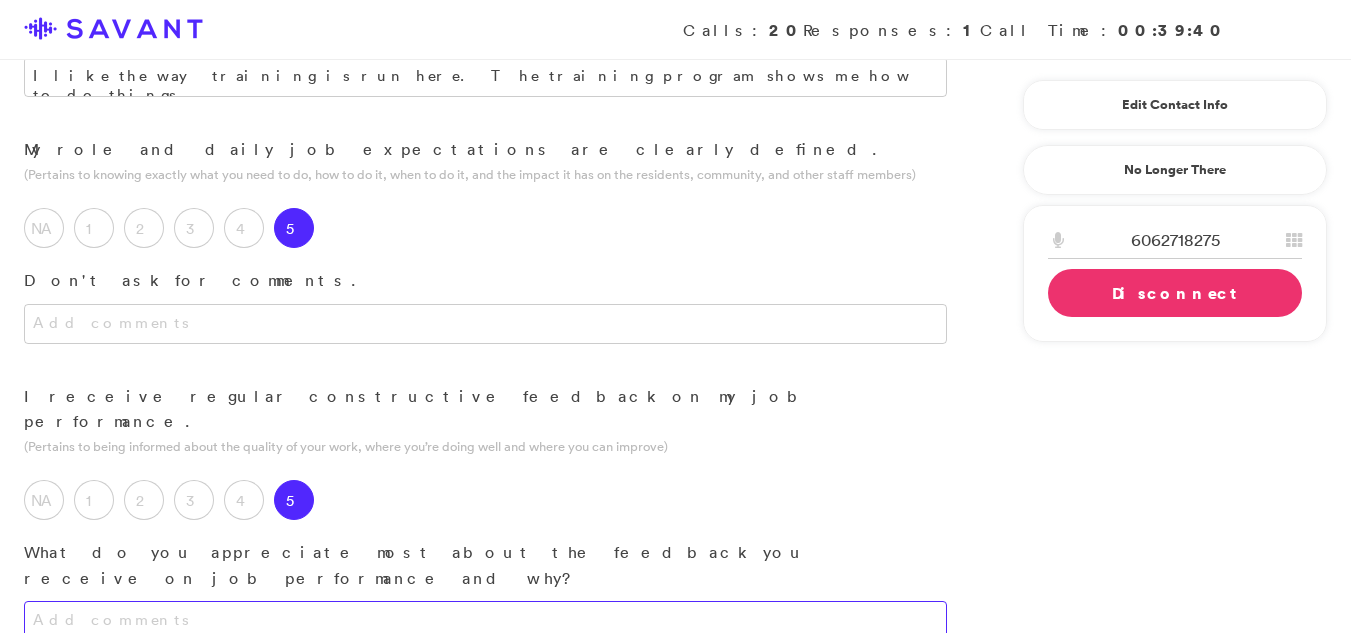 click at bounding box center (485, 621) 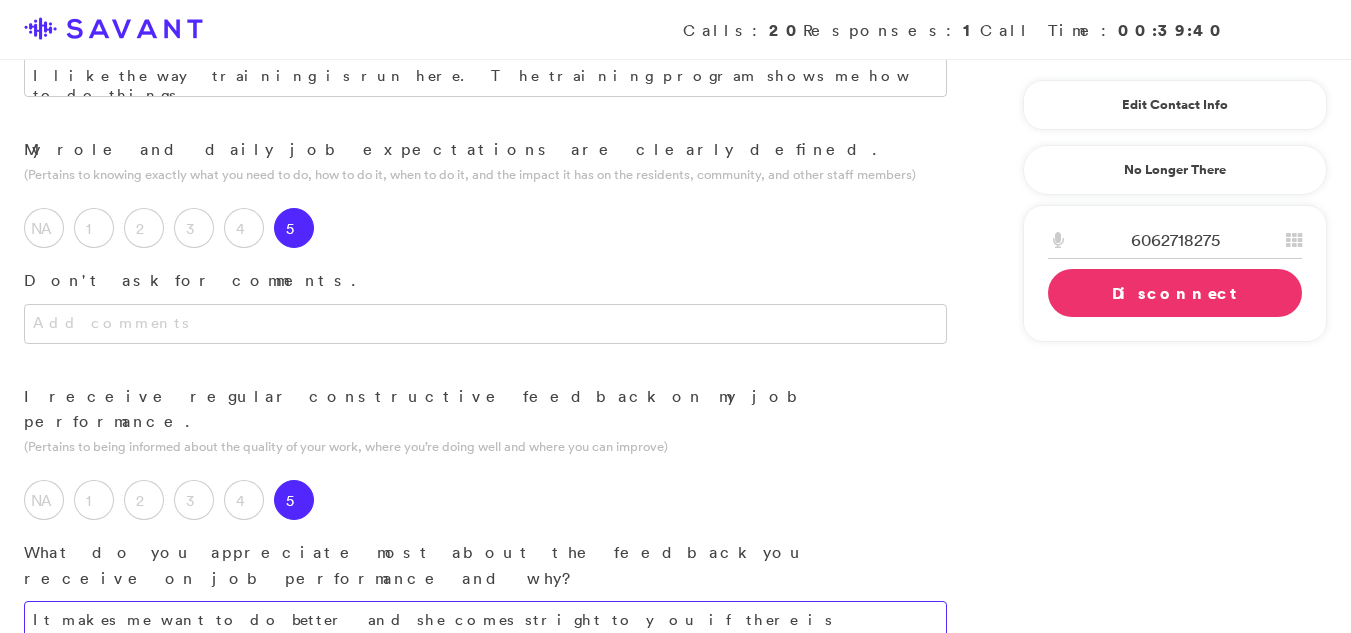 click on "It makes me want to do better  and she comes stright to you if there is something you need to know or work on job related." at bounding box center [485, 621] 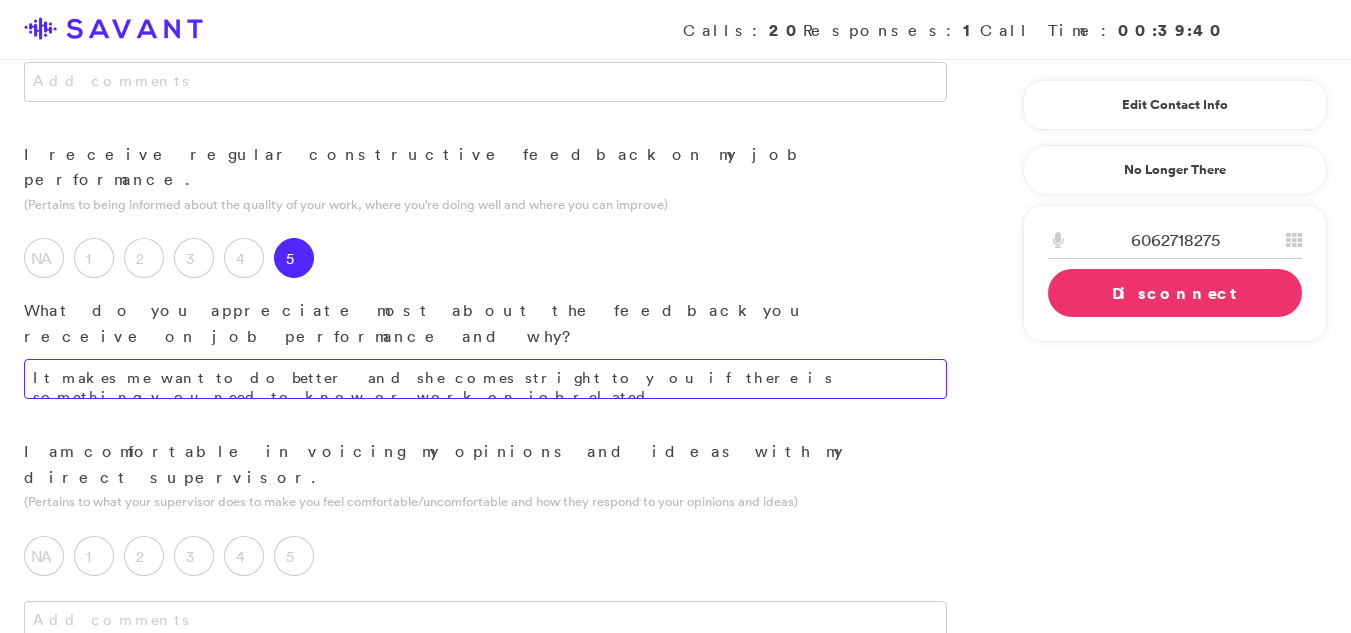 scroll, scrollTop: 867, scrollLeft: 0, axis: vertical 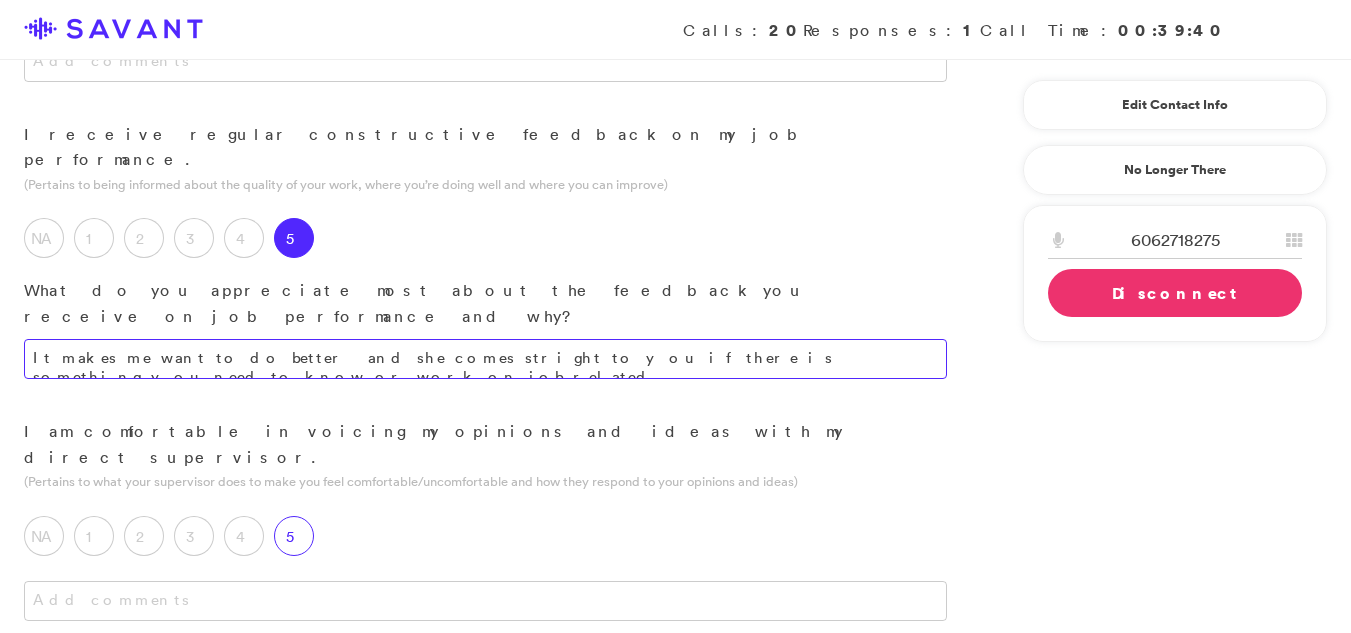 type on "It makes me want to do better  and she comes stright to you if there is something you need to know or work on job related." 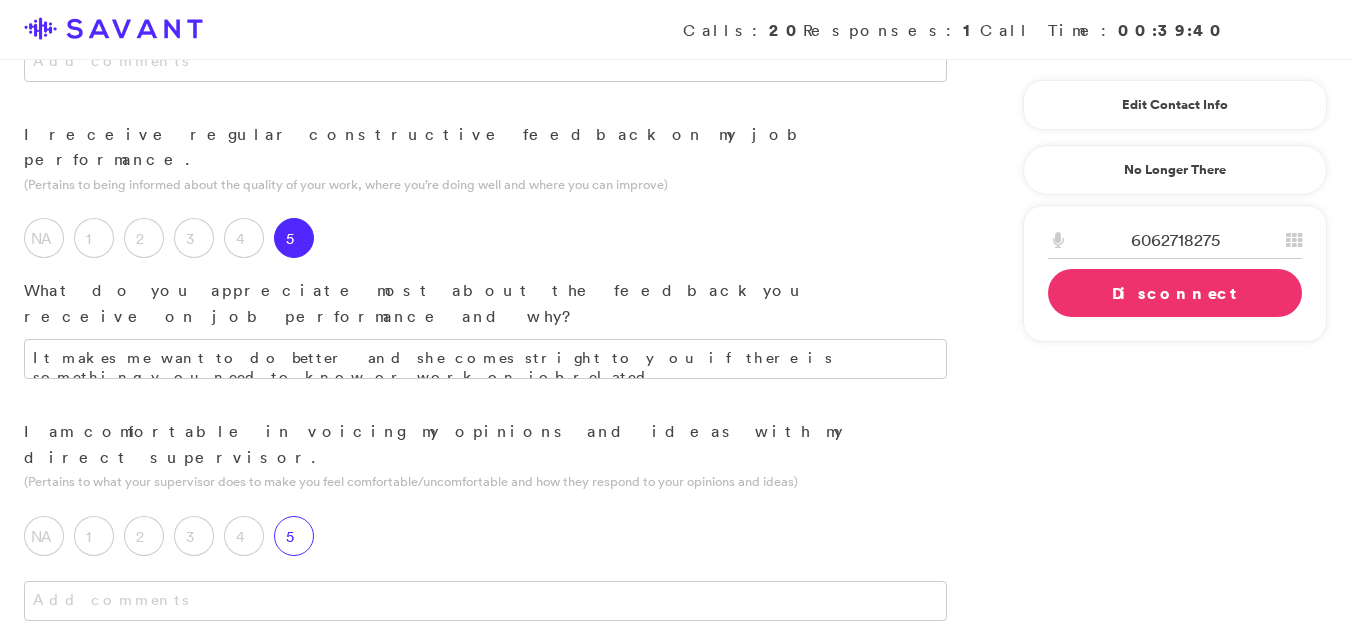 click on "5" at bounding box center (294, 536) 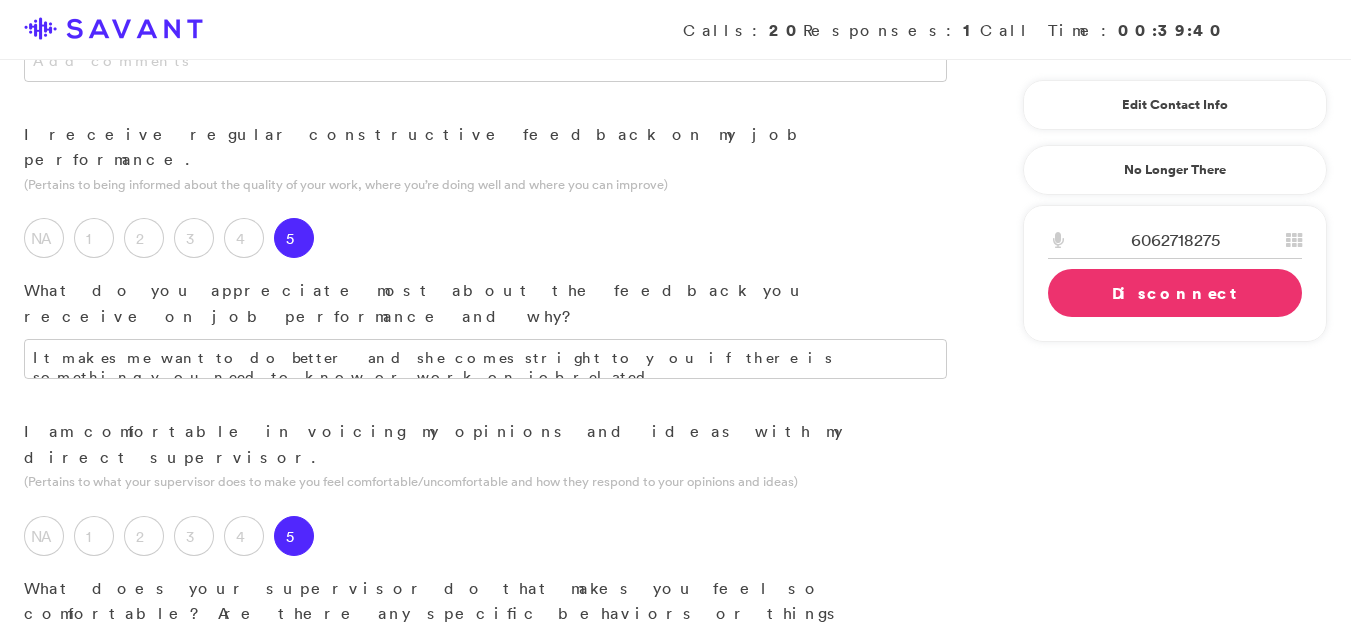 click on "I am comfortable in voicing my opinions and ideas with my direct supervisor. (Pertains to what your supervisor does to make you feel comfortable/uncomfortable and how they respond to your opinions and ideas) NA 1 2 3 4 5 What would make it more comfortable to share your opinions and ideas with your supervisor? Are there any specific things they've done that made you feel uncomfortable when sharing ideas with them? What does your supervisor do that makes you feel so comfortable? Are there any specific behaviors or things they've done that made you feel comfortable?" at bounding box center (485, 580) 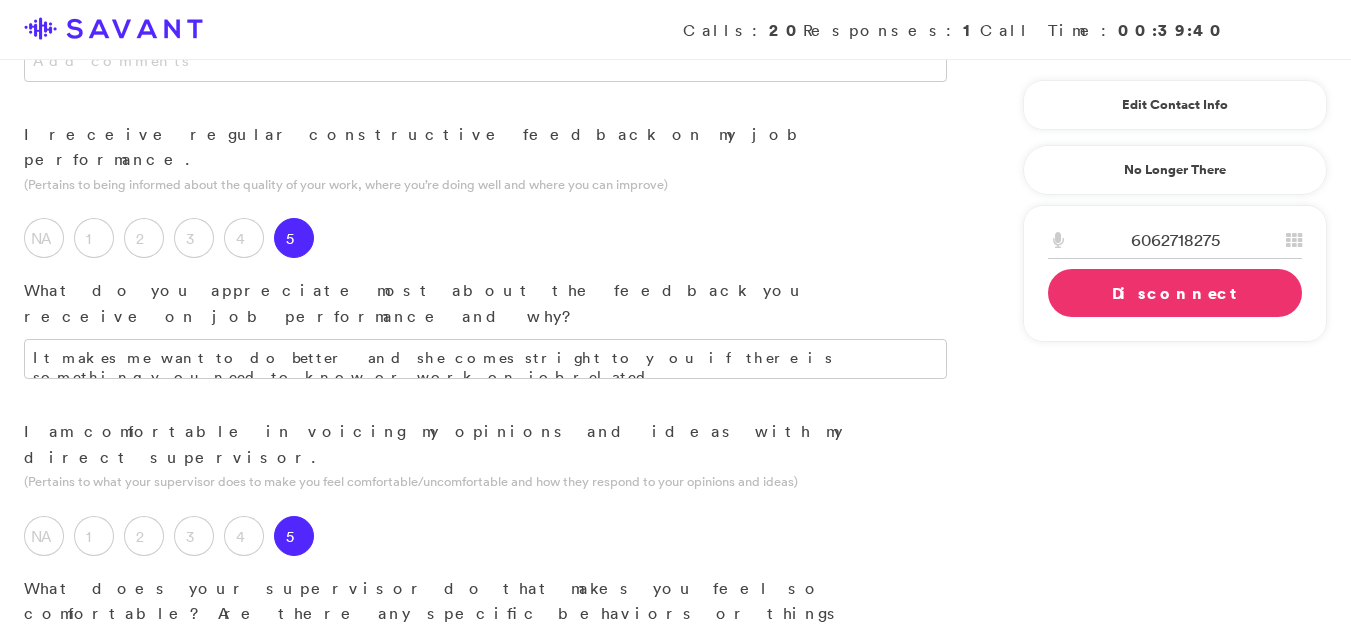 click on "My supervisor is good about listening and make proper changes as needed." at bounding box center [485, 682] 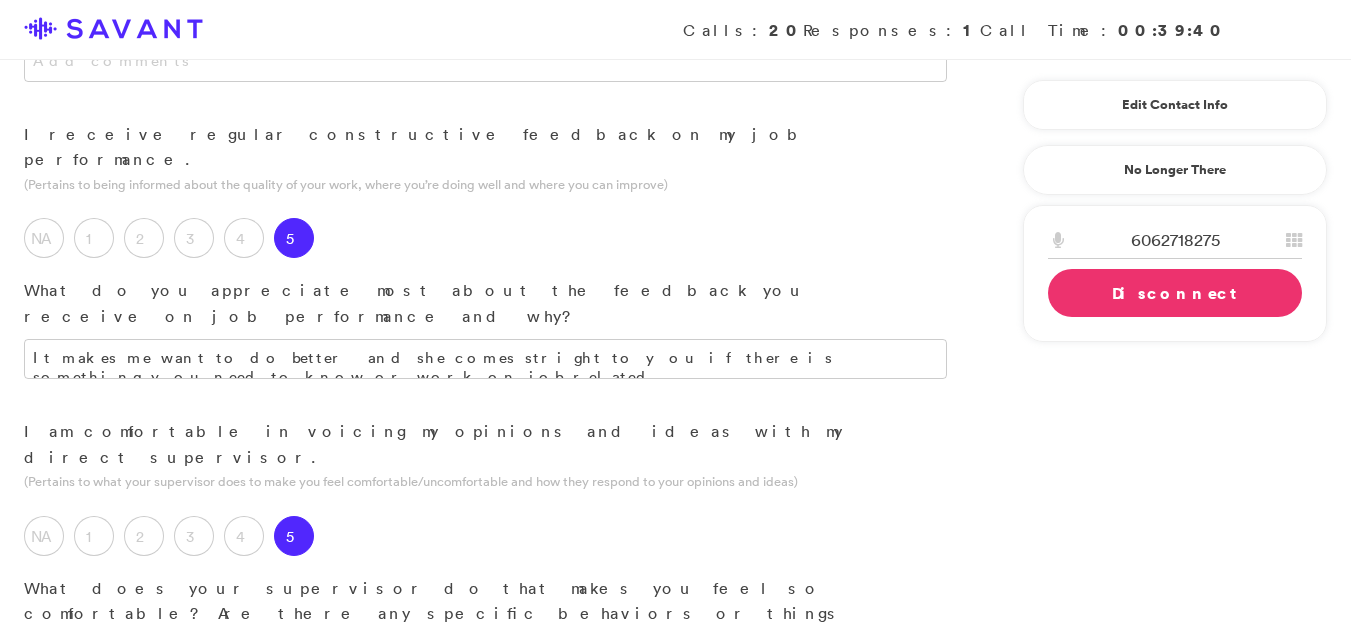 type on "My supervisor makes an effort to listen to me, and I appreciate that they then make the proper changes as needed." 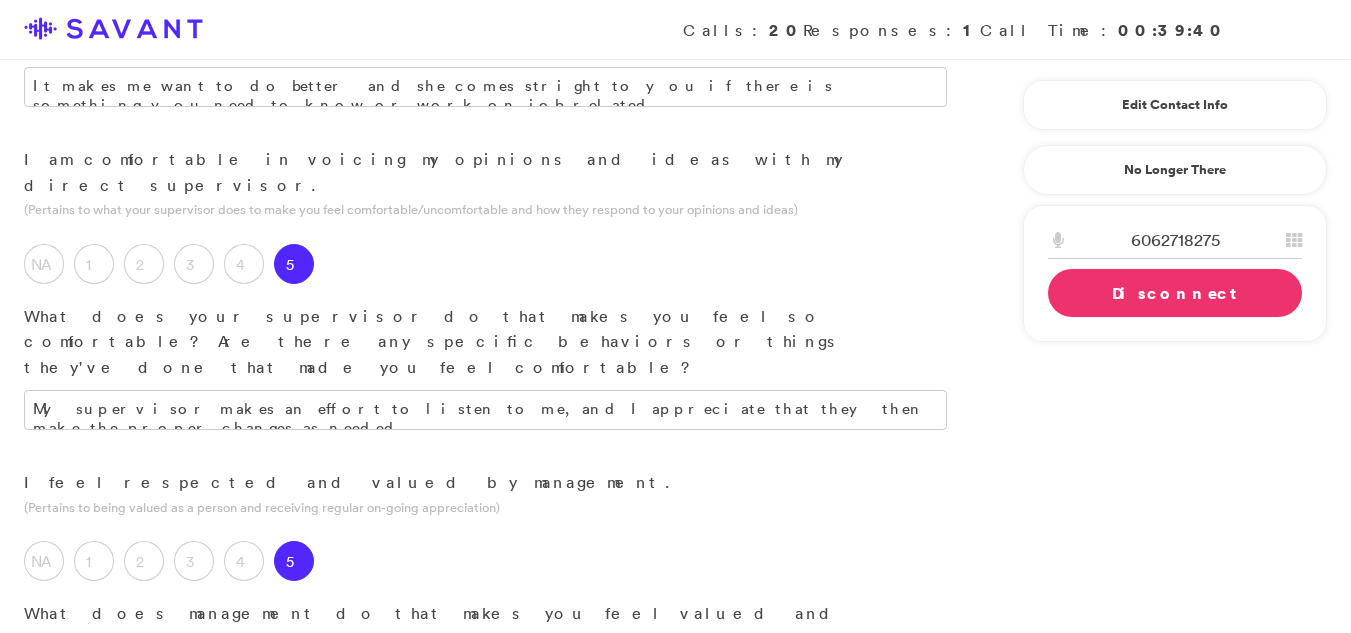 scroll, scrollTop: 1149, scrollLeft: 0, axis: vertical 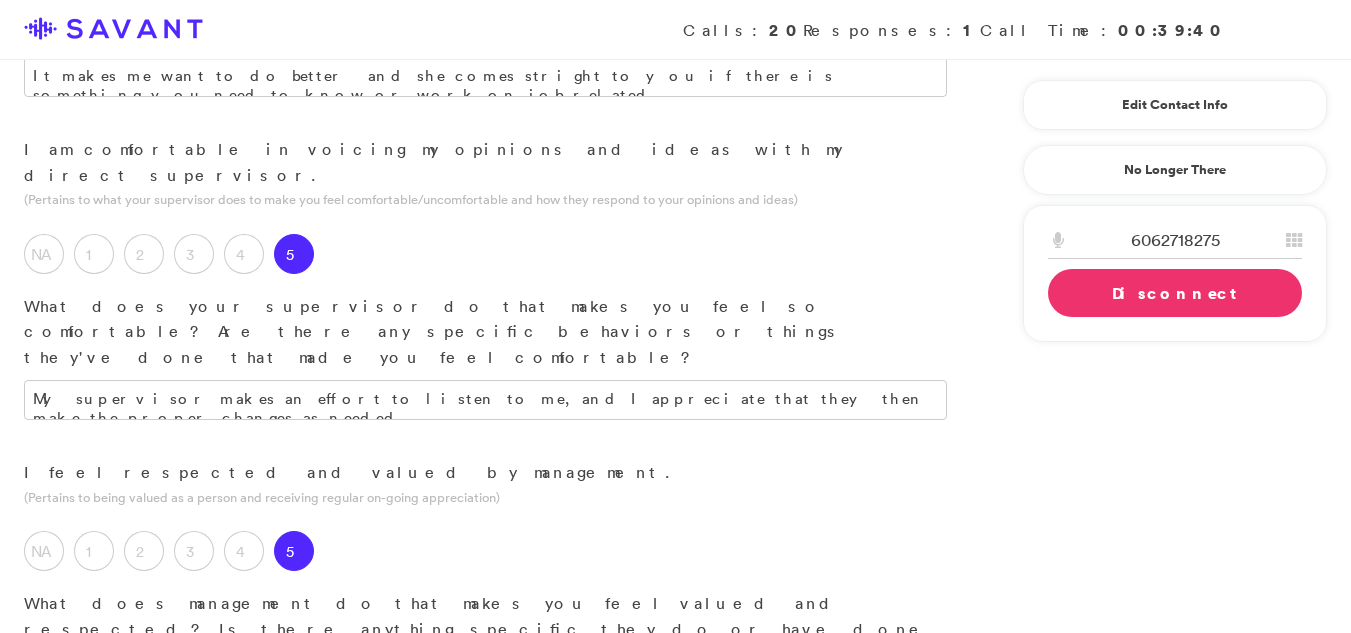 click at bounding box center [485, 698] 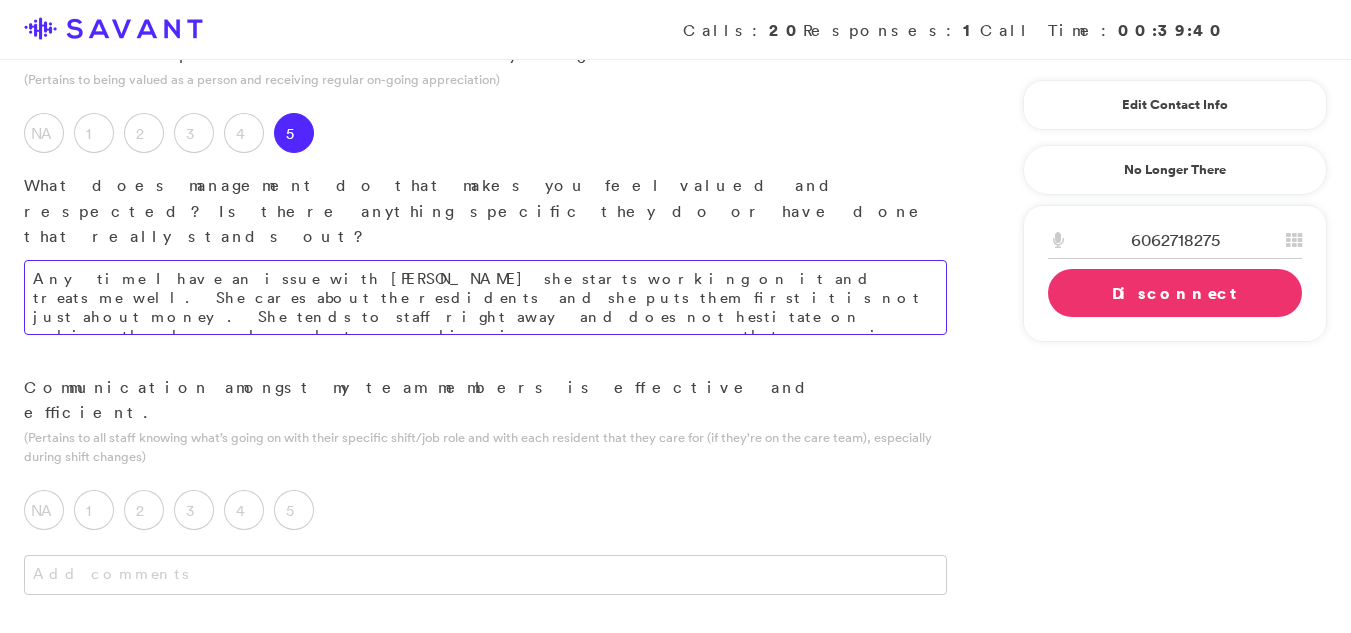 scroll, scrollTop: 1641, scrollLeft: 0, axis: vertical 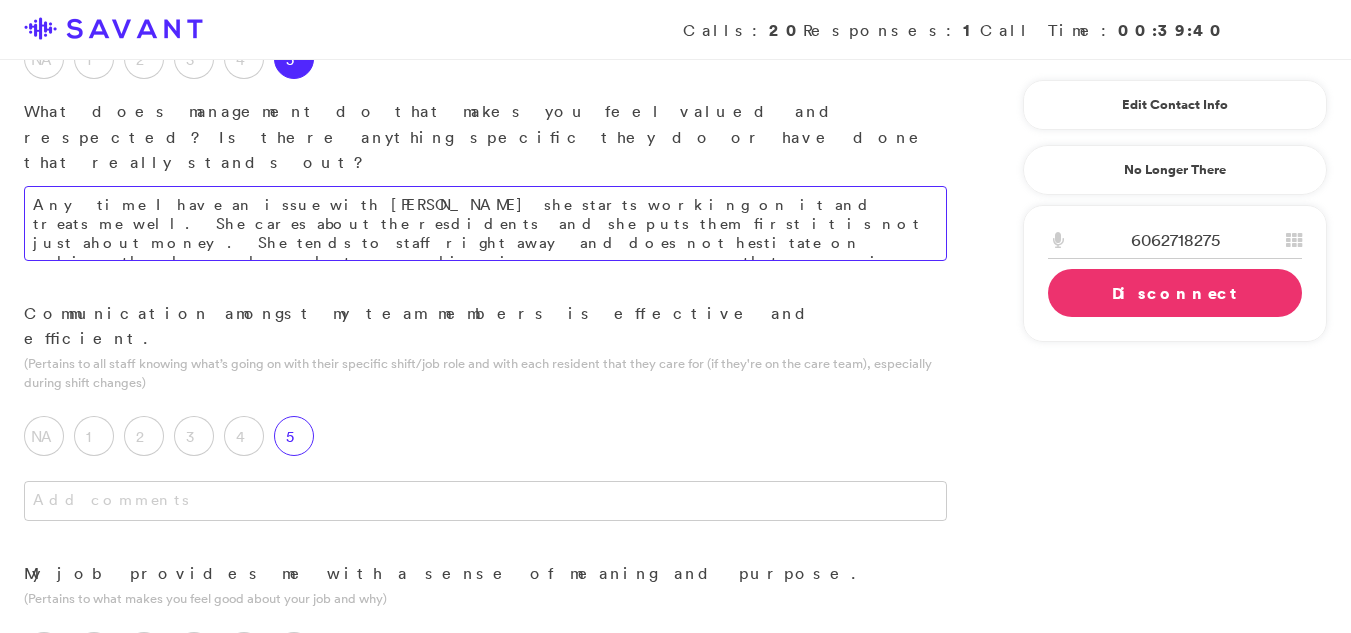 type on "Any time I have an issue with [PERSON_NAME] she starts working on it and treats me well. She cares about the resdidents  and she puts them first it is not just ahout money. She tends to staff right away and does not hestitate on making the changes she needs to regarding issures or concerns that may arise" 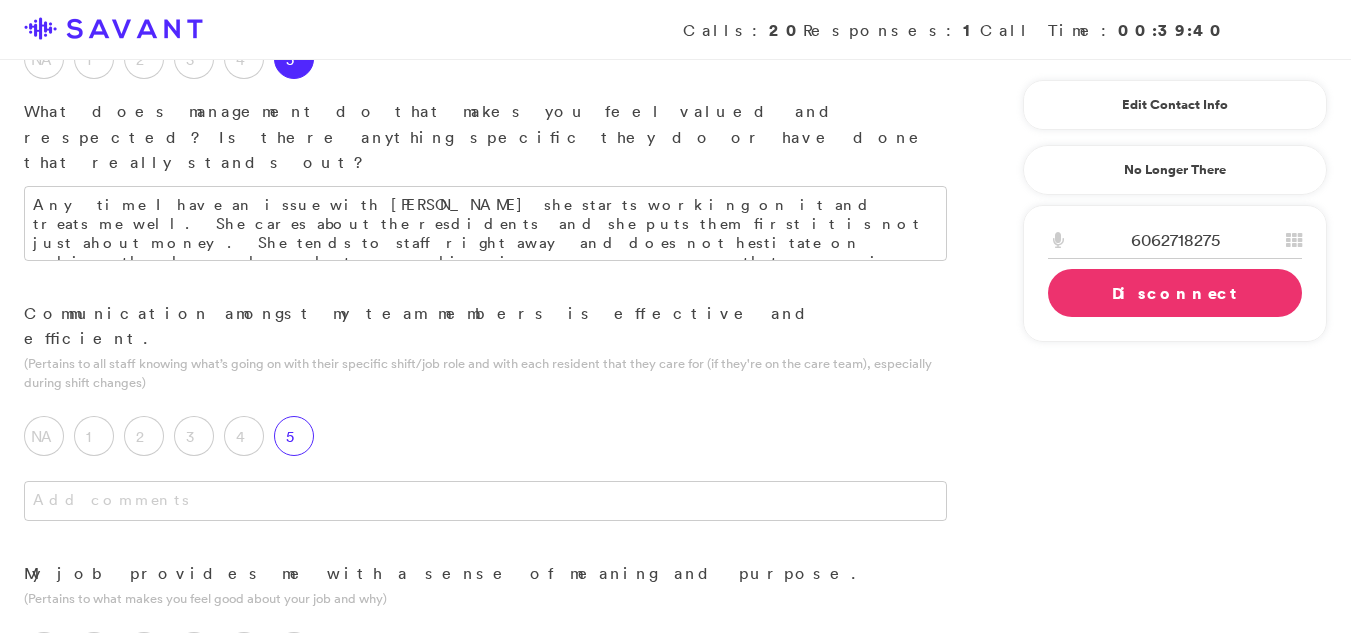 click on "5" at bounding box center [294, 436] 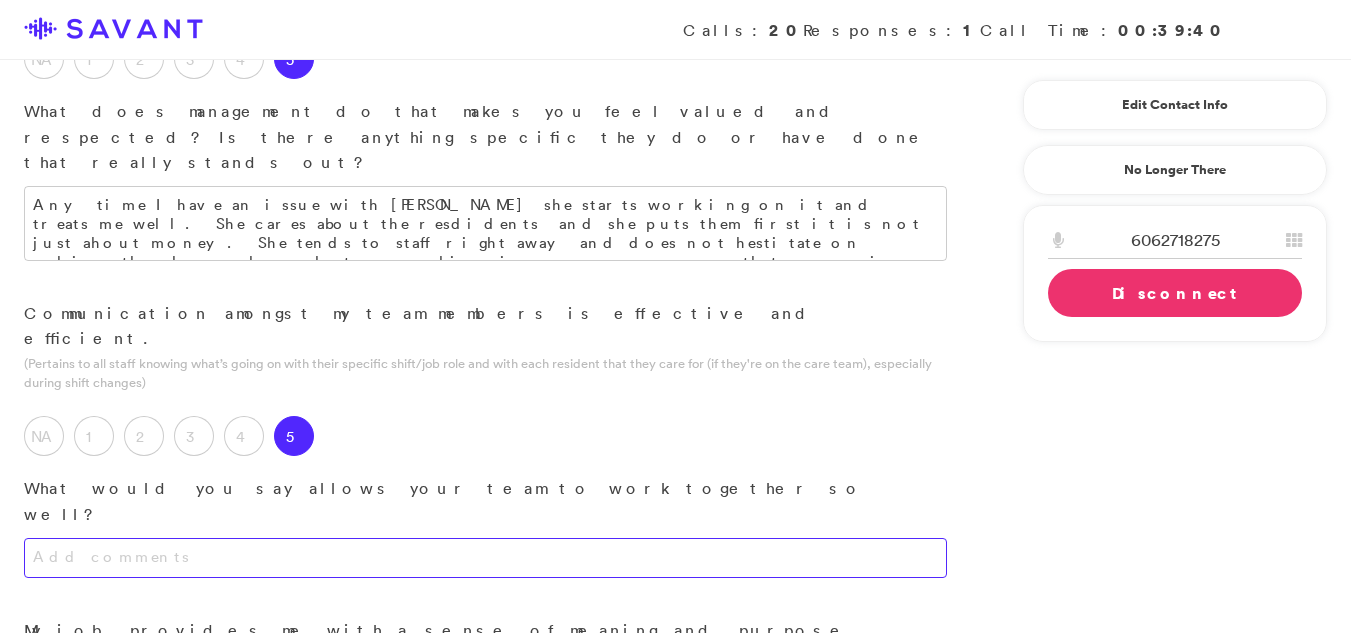 click at bounding box center (485, 558) 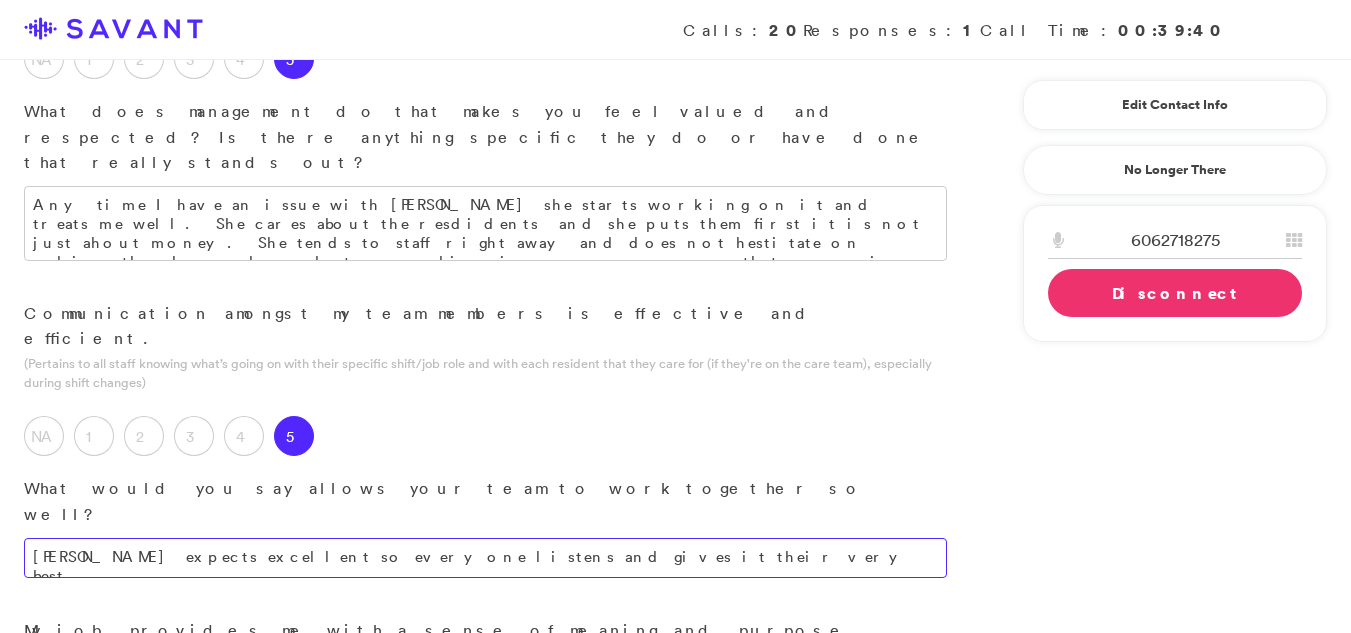 click on "[PERSON_NAME] expects excellent so everyone listens and gives it their very best." at bounding box center [485, 558] 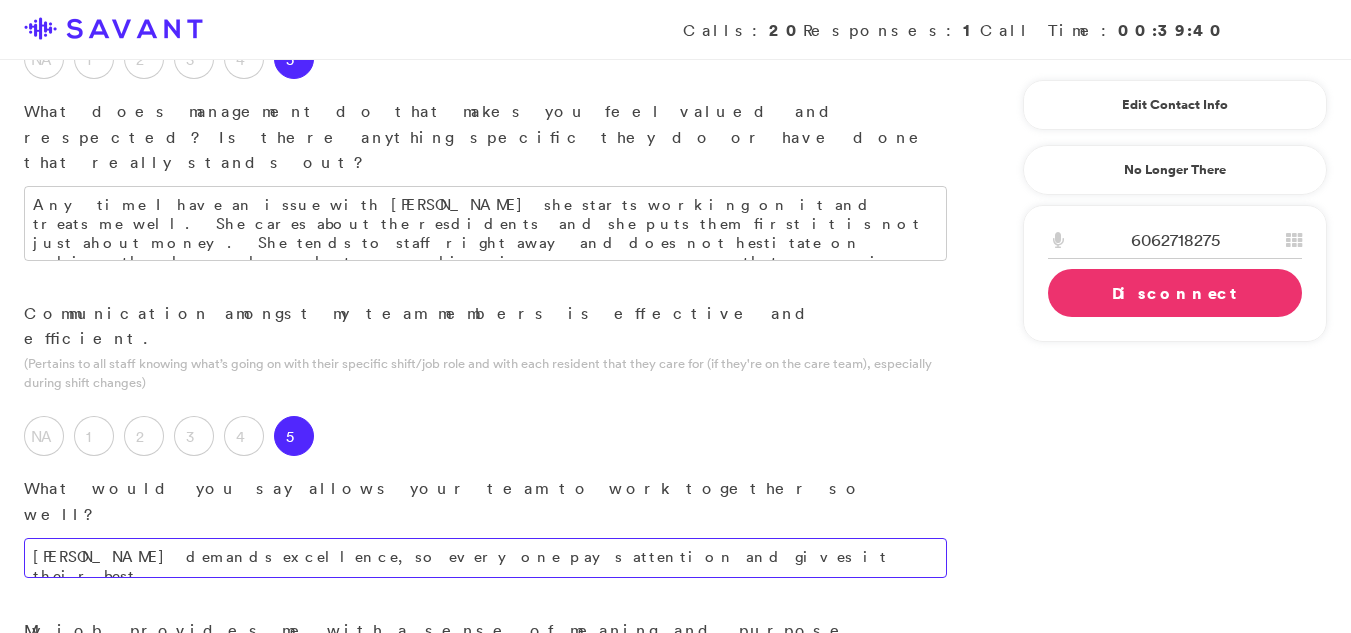 type on "[PERSON_NAME] demands excellence, so everyone pays attention and gives it their best." 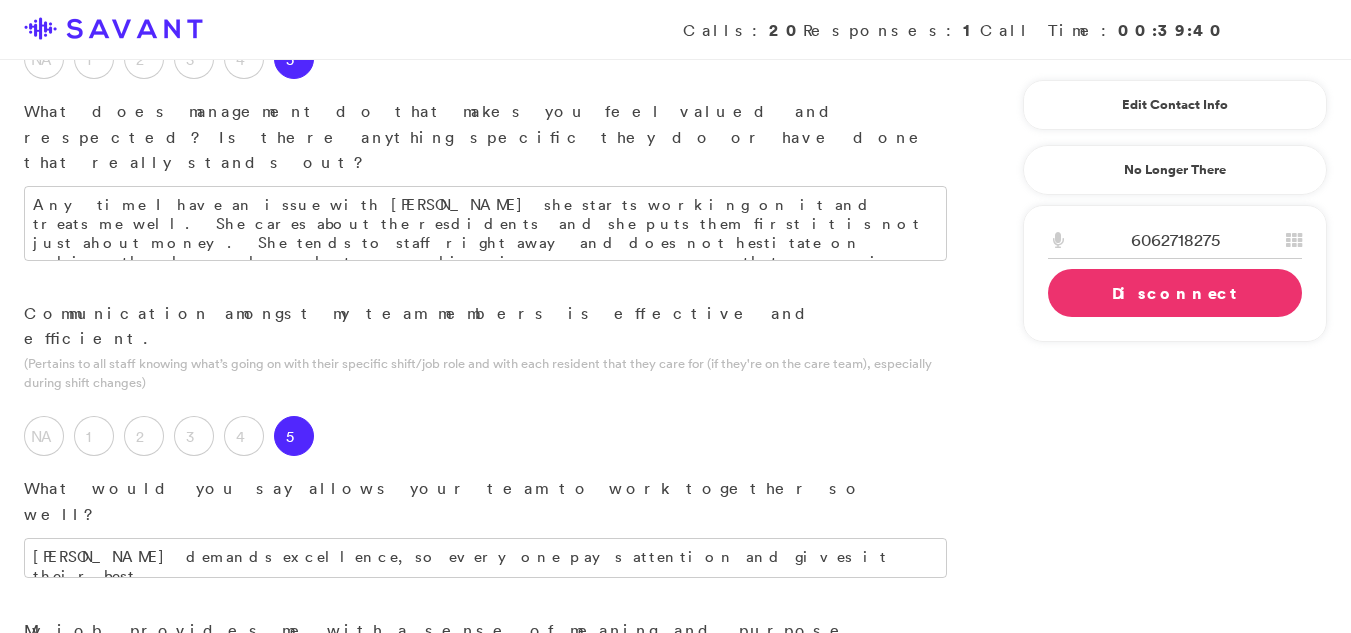 click on "5" at bounding box center (294, 708) 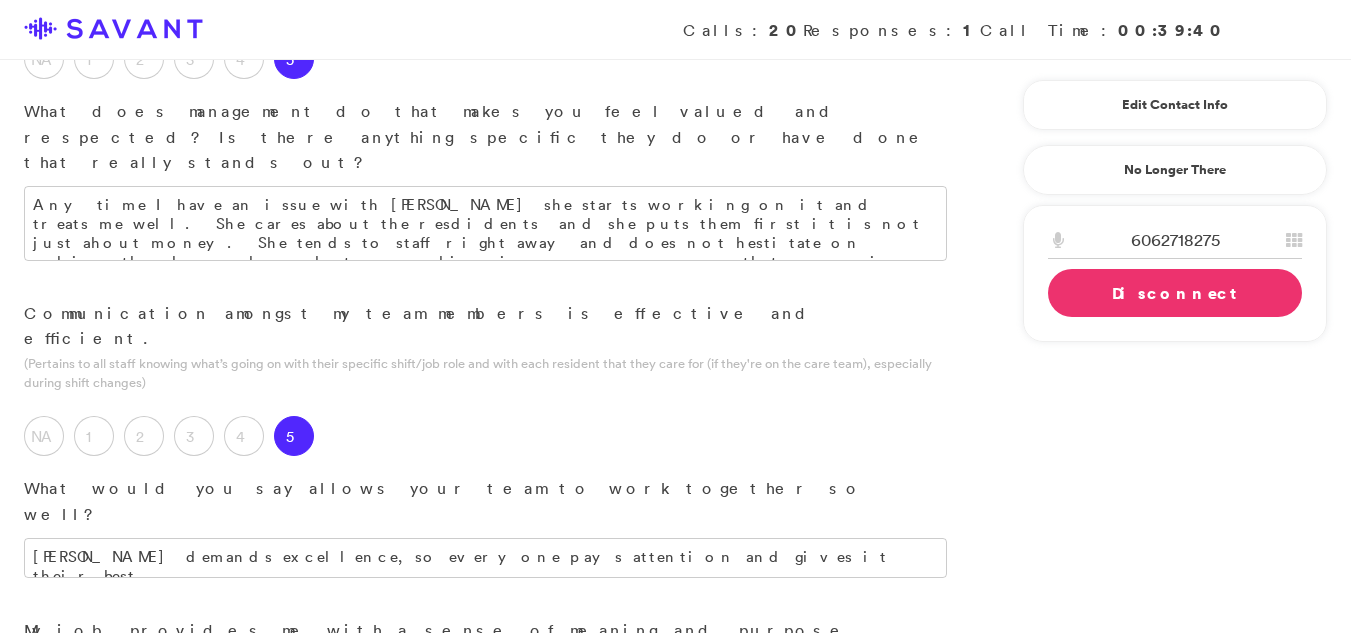 click at bounding box center [485, 804] 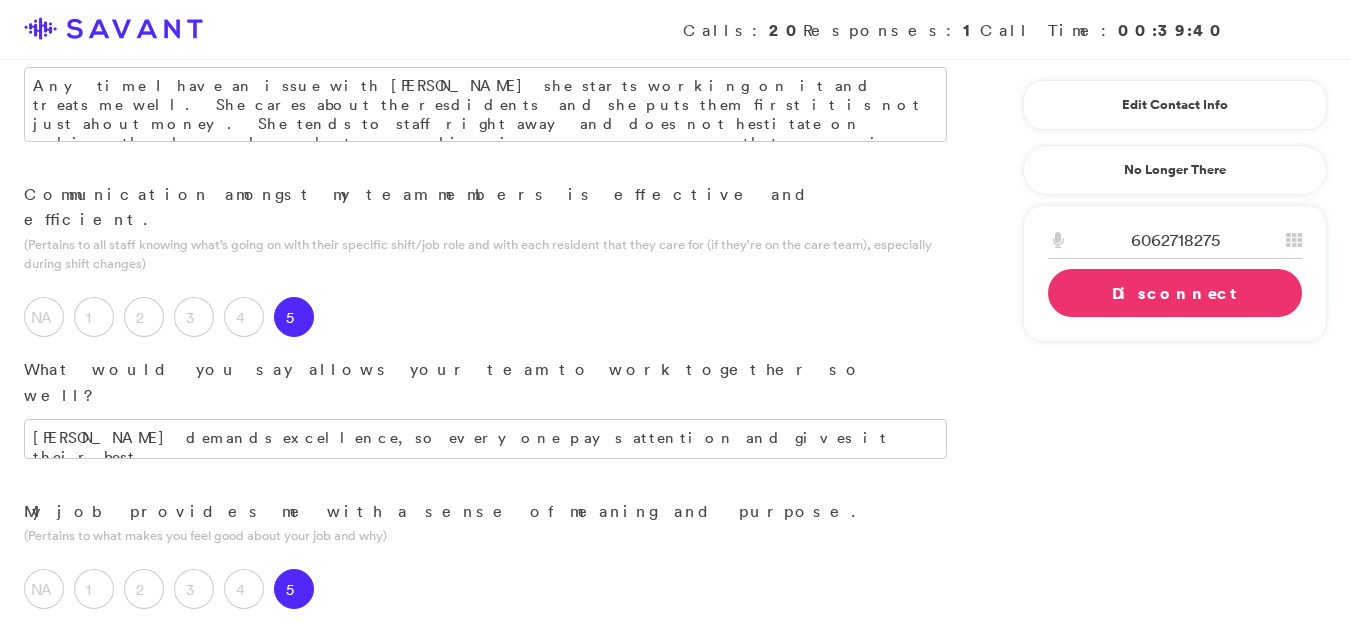 scroll, scrollTop: 1765, scrollLeft: 0, axis: vertical 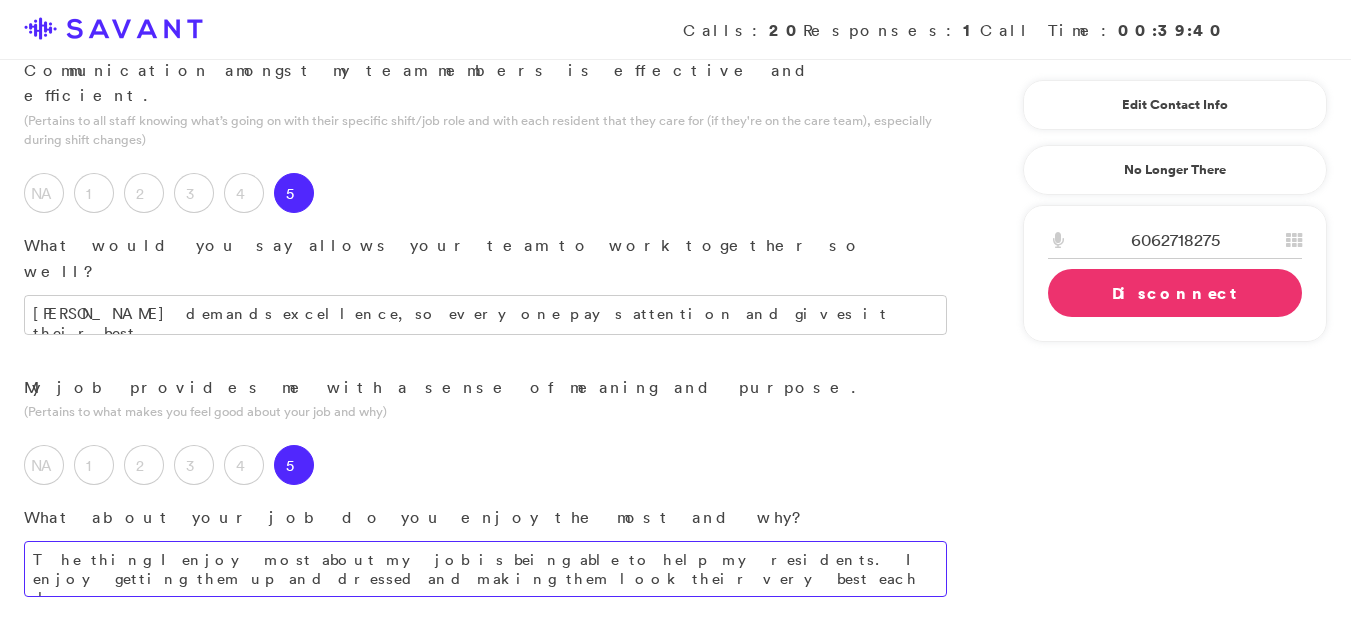 type on "The thing I enjoy most about my job is being able to help my residents. I enjoy getting them up and dressed and making them look their very best each day." 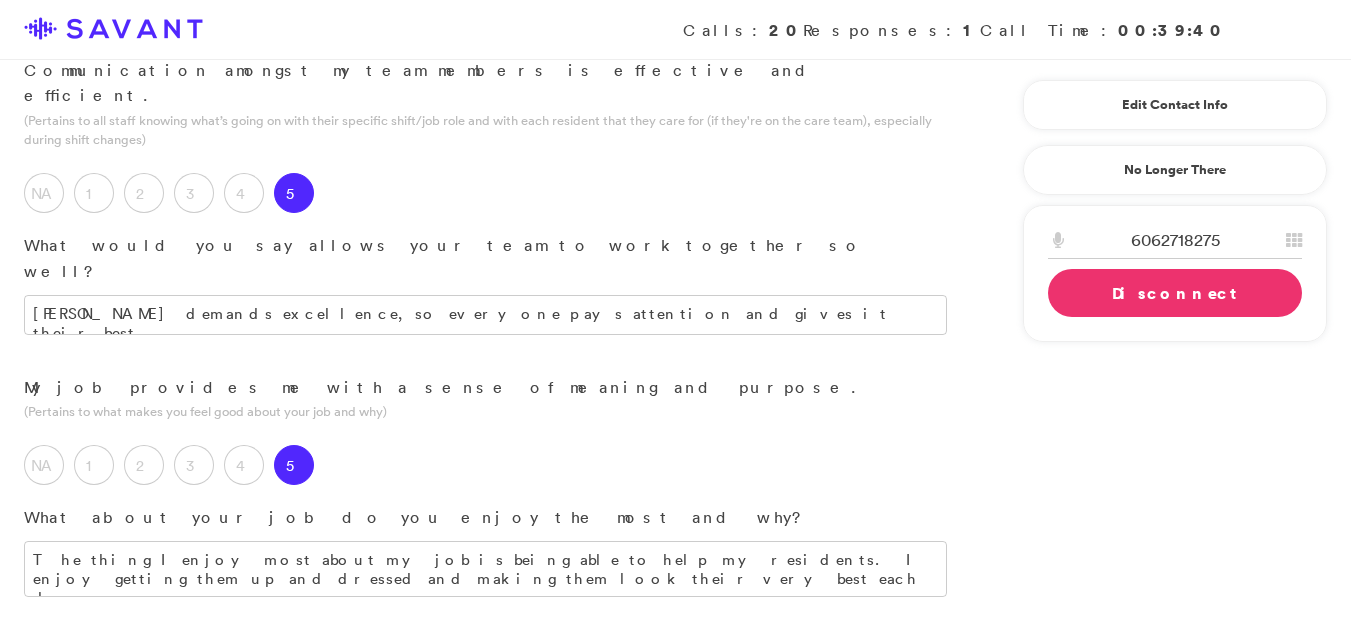 click on "5" at bounding box center [294, 792] 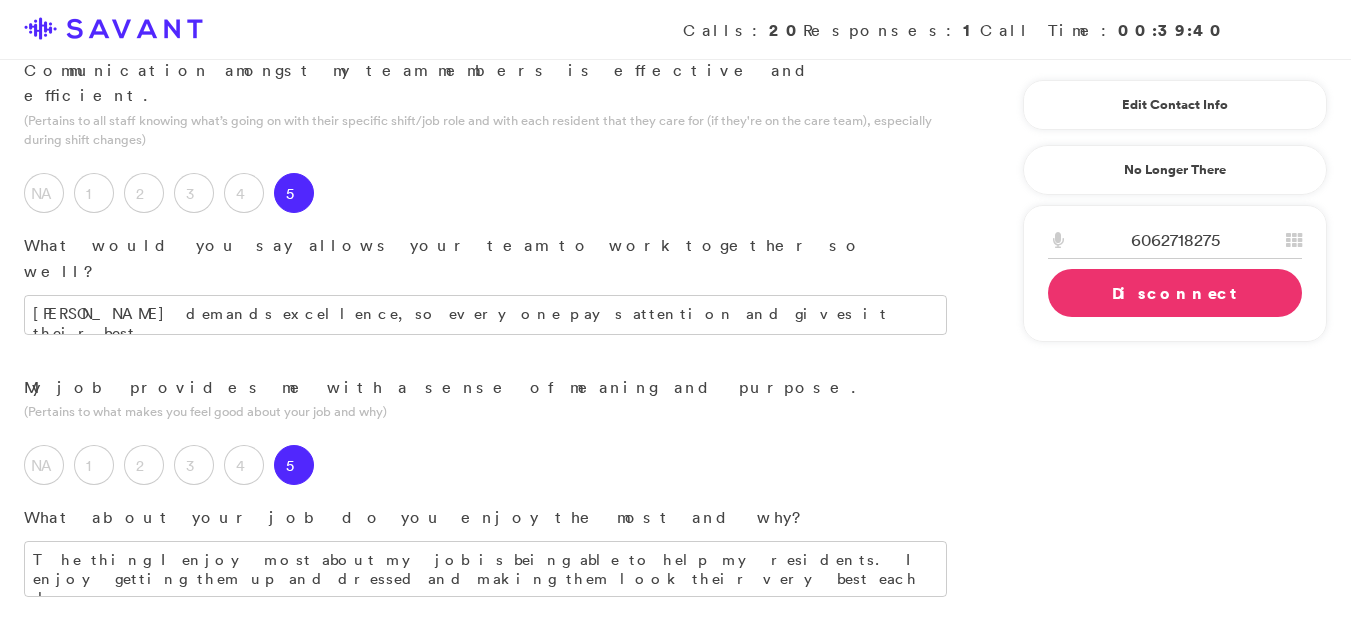 click at bounding box center (485, 964) 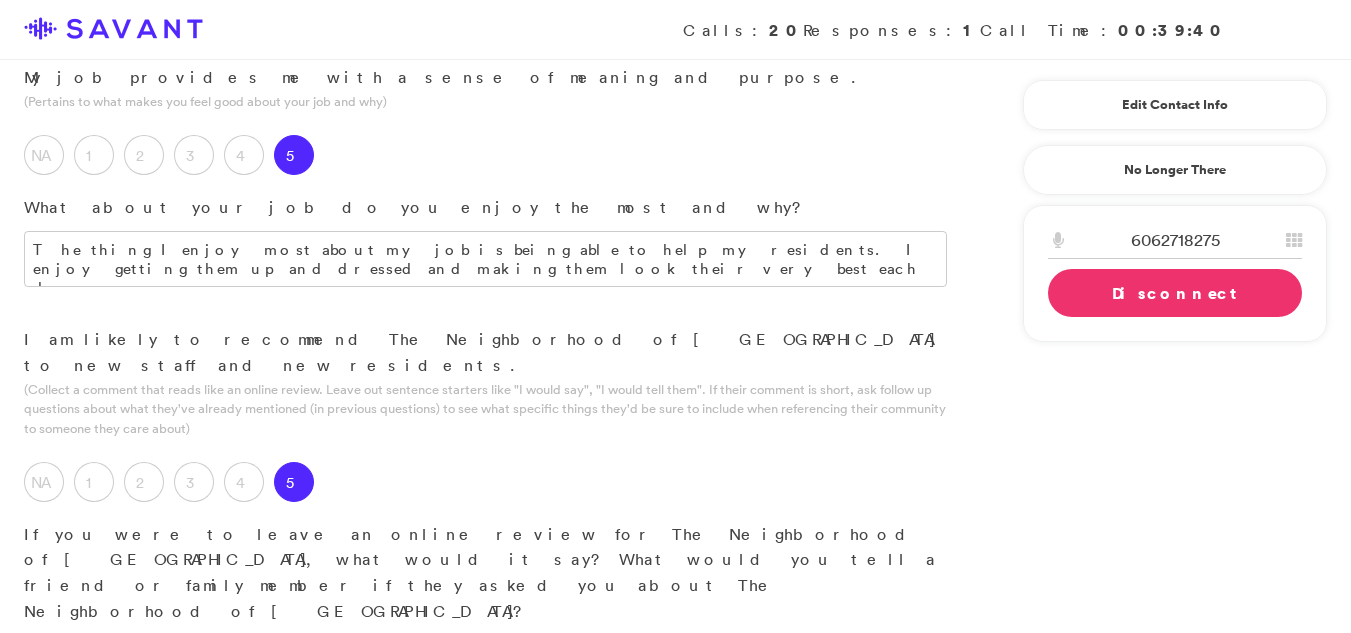 scroll, scrollTop: 2205, scrollLeft: 0, axis: vertical 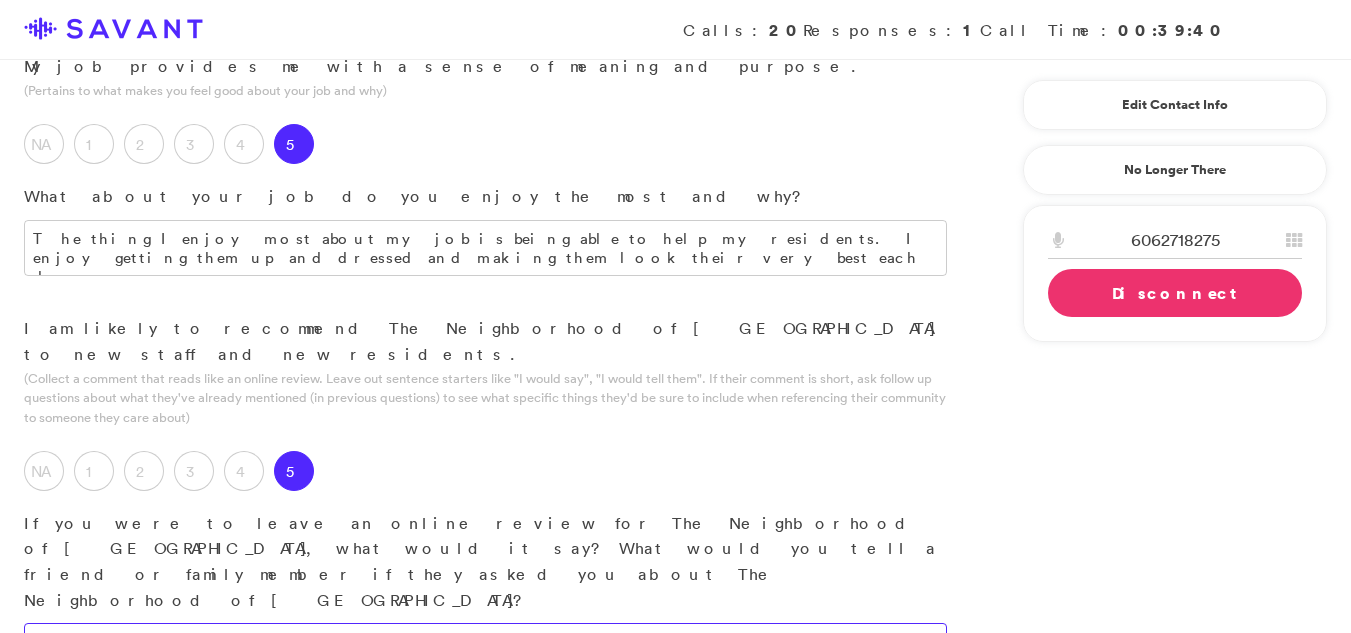 type on "I have been sending people from old job to here and tell them the residents are treated well and the staff and the staff has all the supplies and things they need each day to do their job." 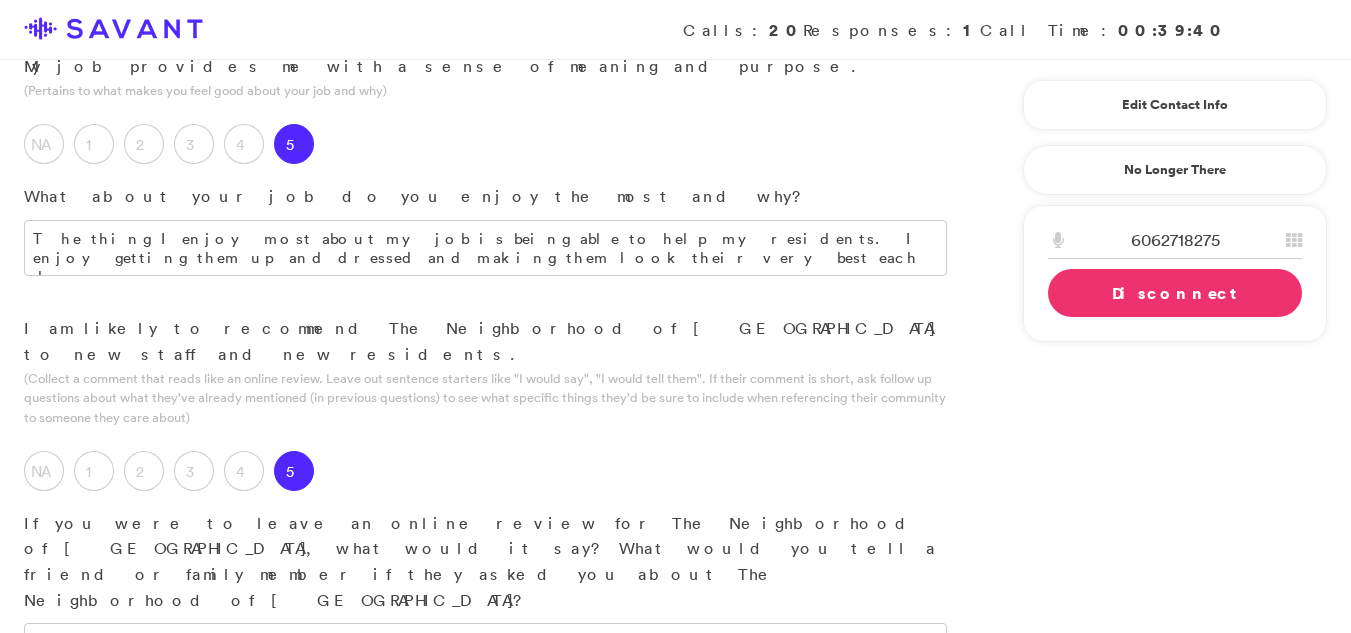 click at bounding box center [485, 860] 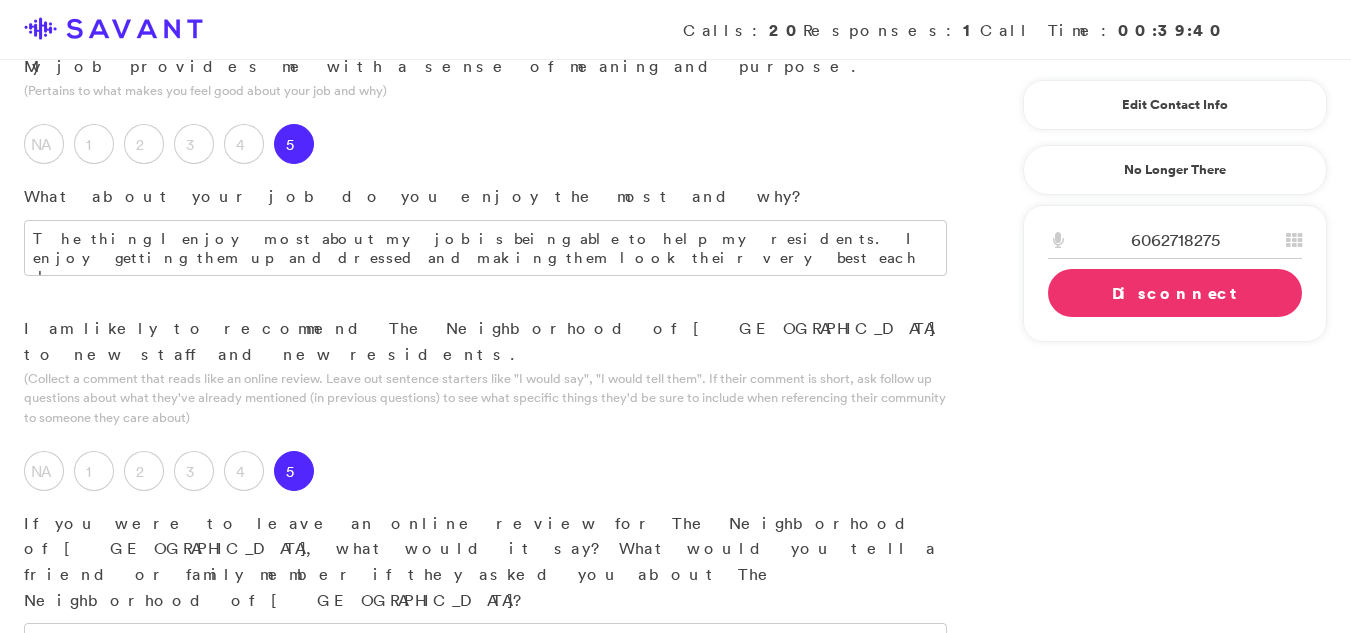 click on "What I like ther most as a whole here in the community is the resident care that is provided." at bounding box center [485, 860] 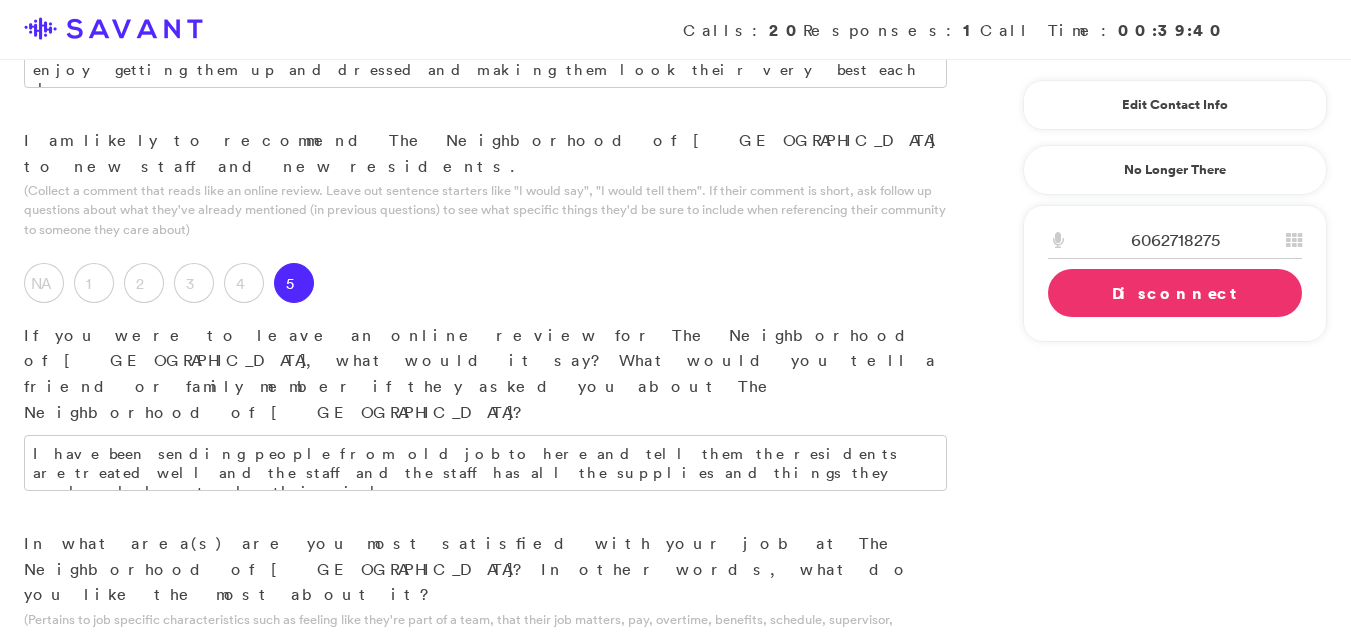scroll, scrollTop: 2399, scrollLeft: 0, axis: vertical 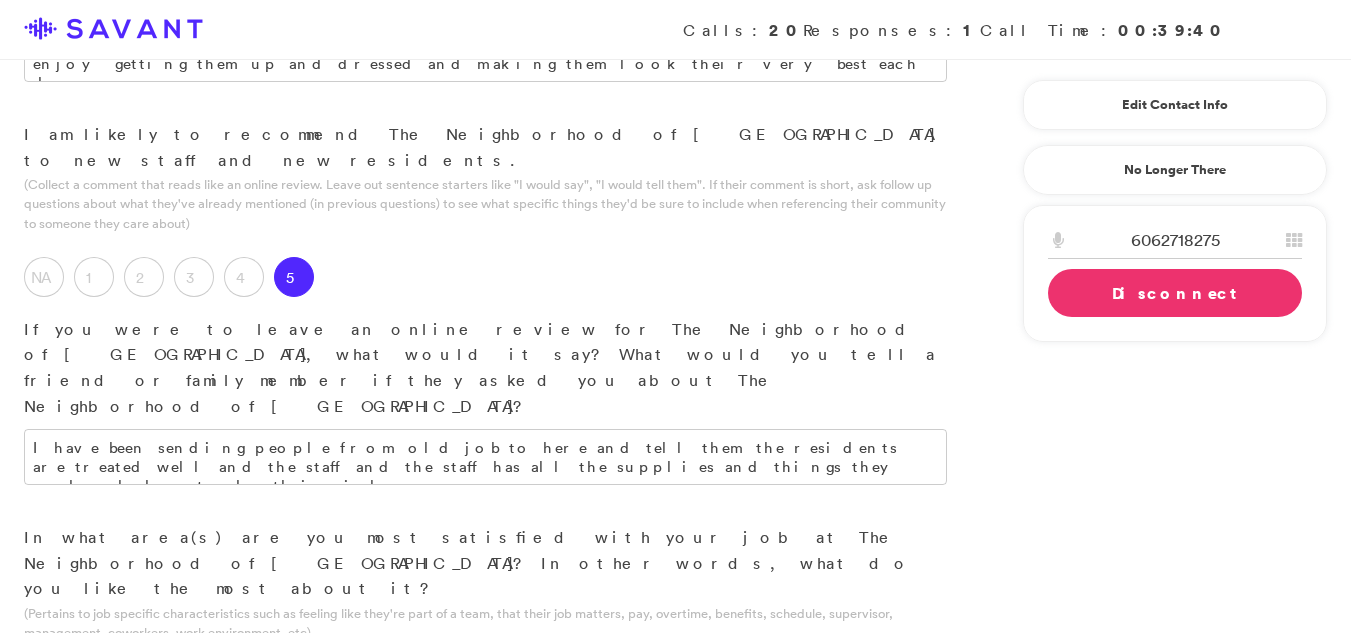 click on "Im happy with everything that is going on there and I do not feel like they need to improve on anything at [GEOGRAPHIC_DATA] in time" at bounding box center [485, 800] 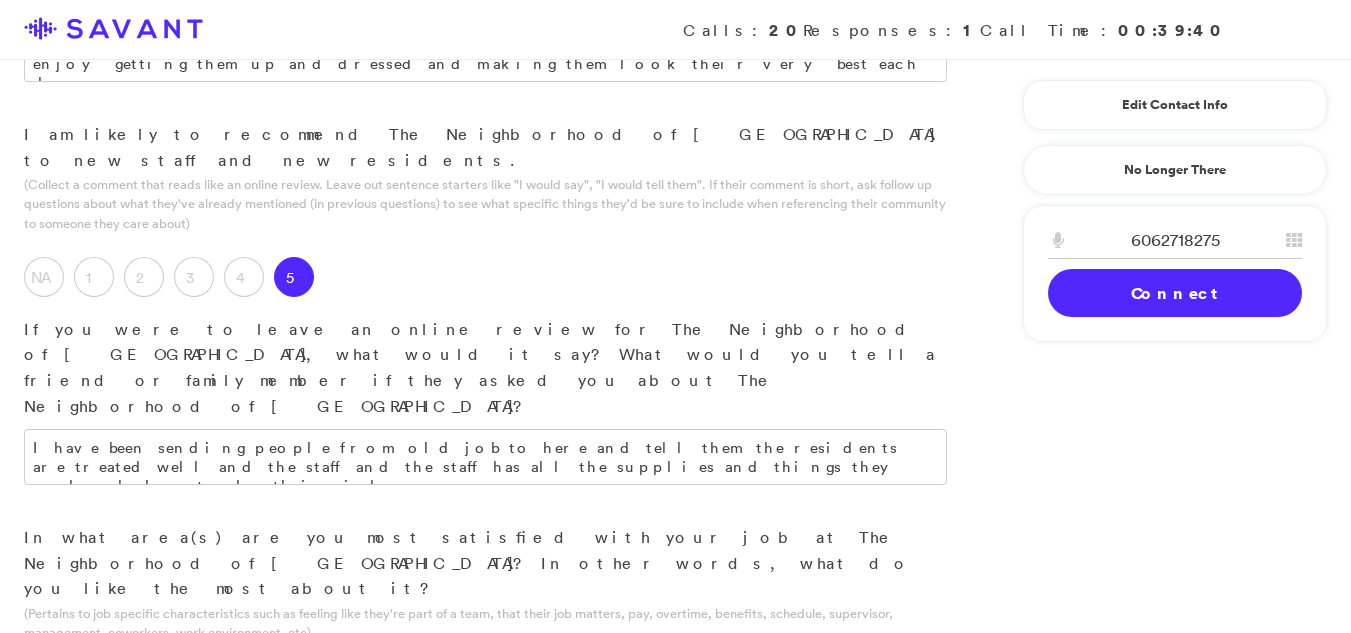 click on "Im happy with everything that is going on there and I do not feel like they need to improve on anything at [GEOGRAPHIC_DATA] in time." at bounding box center (485, 800) 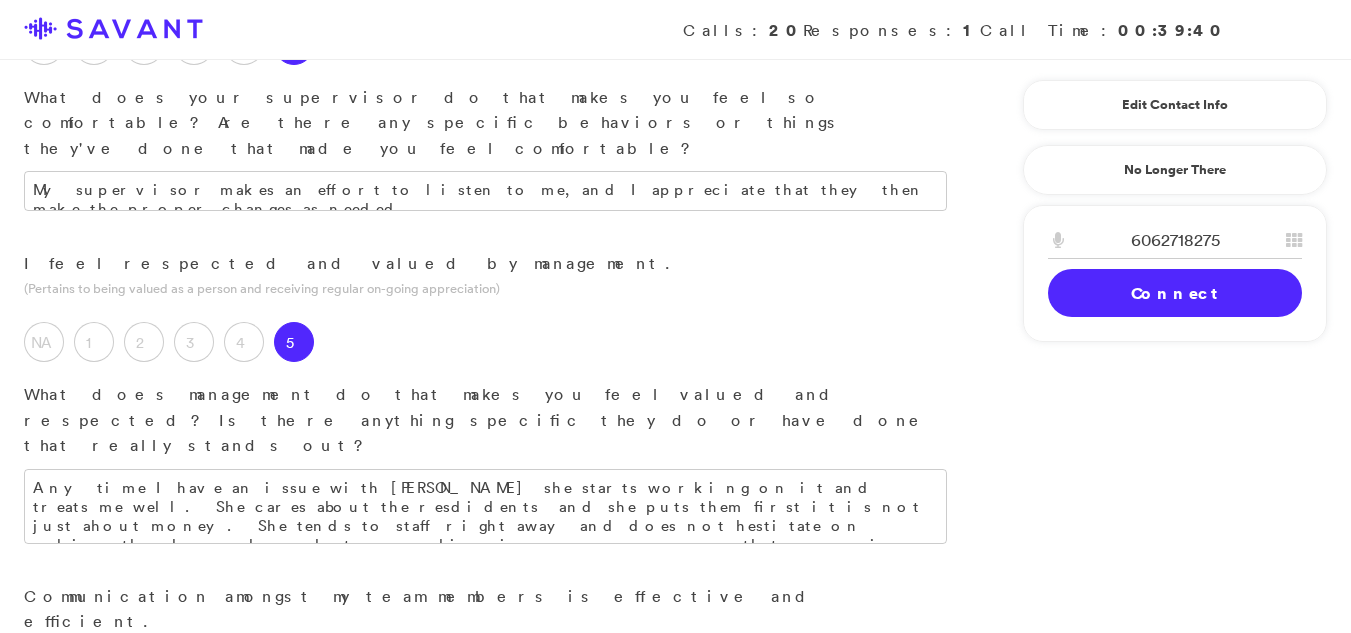 scroll, scrollTop: 1278, scrollLeft: 0, axis: vertical 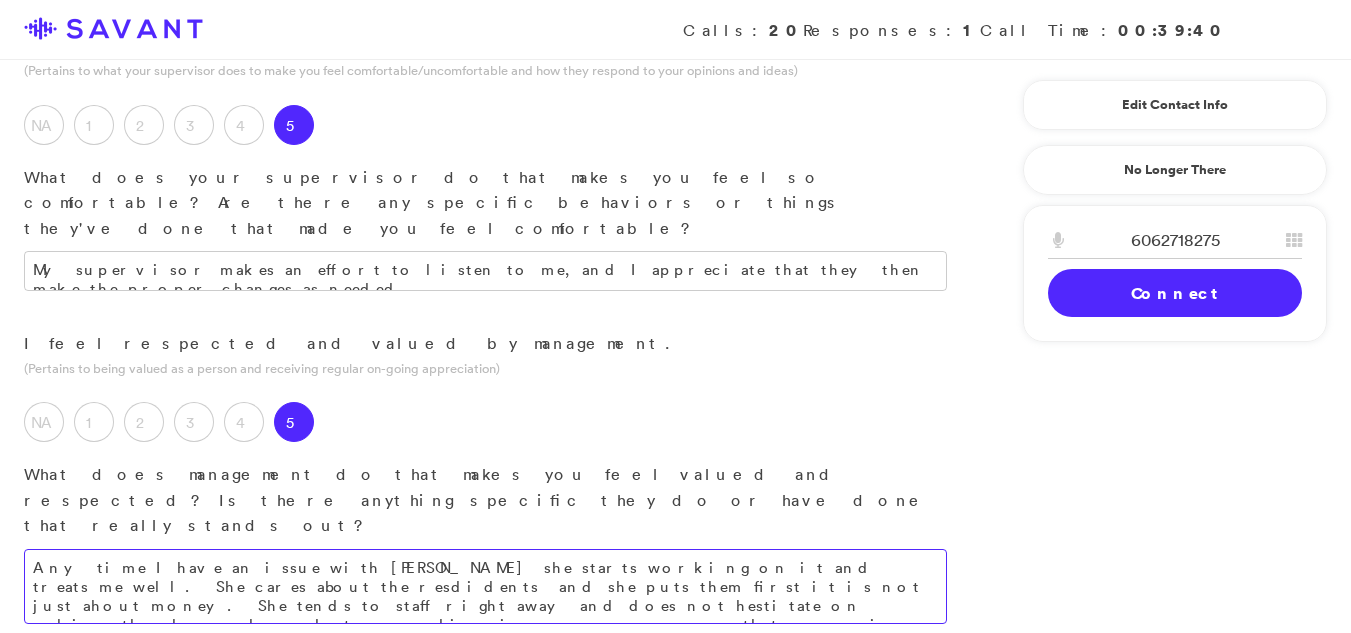 type on "I am pleased with the overall operations of The Neighborhood of [GEOGRAPHIC_DATA]. There is nothing I can recommend for improvement at this time." 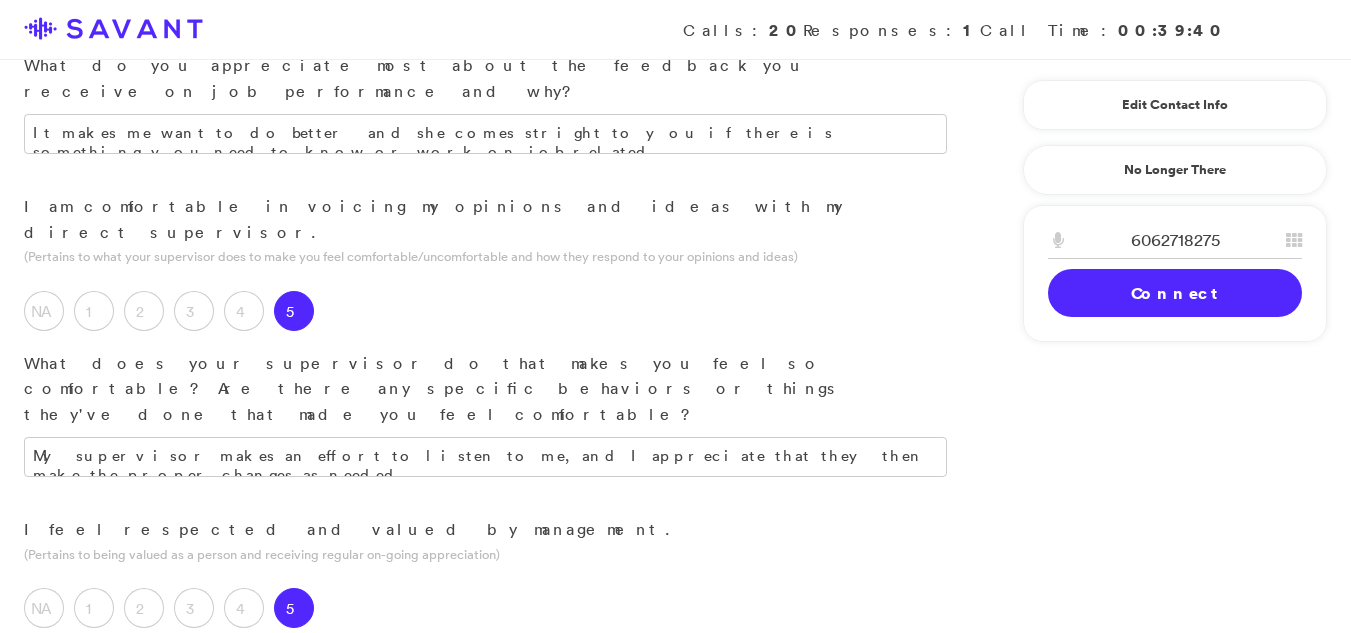 scroll, scrollTop: 919, scrollLeft: 0, axis: vertical 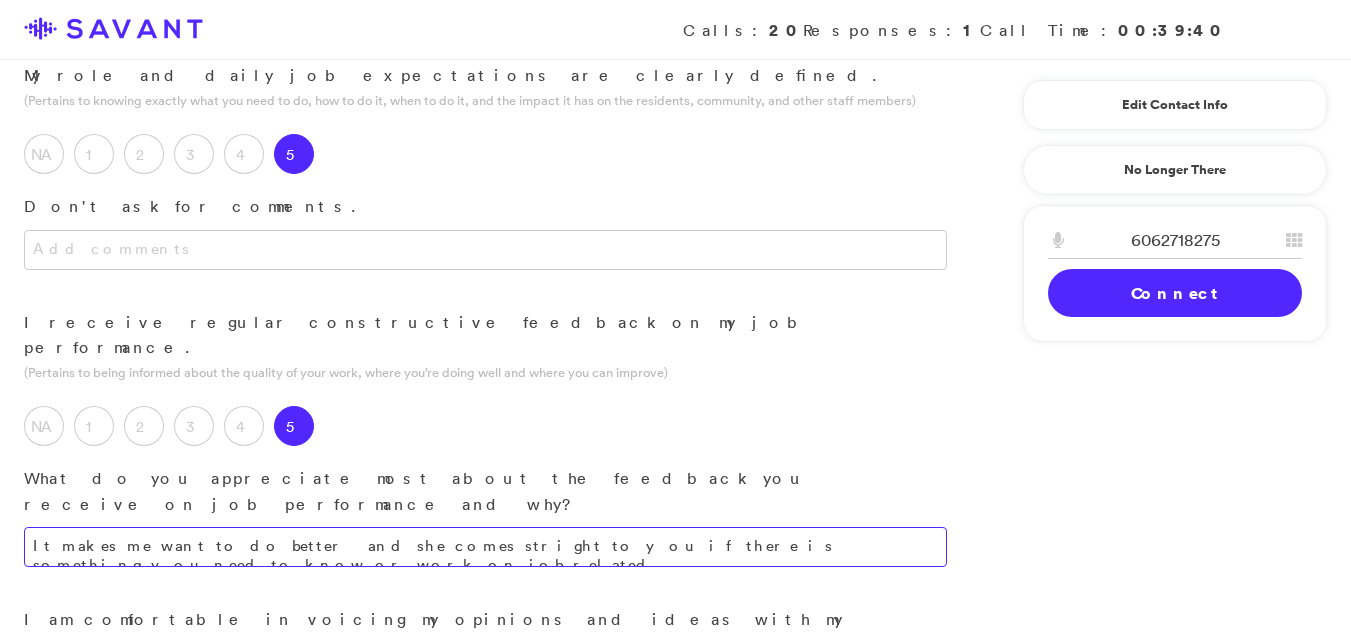type on "I have found that whenever I have an issue with [PERSON_NAME], she begins working on it right away and treats me well. I appreciate that she puts the residents first. She also treats the staff right away, and she doesn't hesitate to make necessary changes regarding any issues or concerns that may arise." 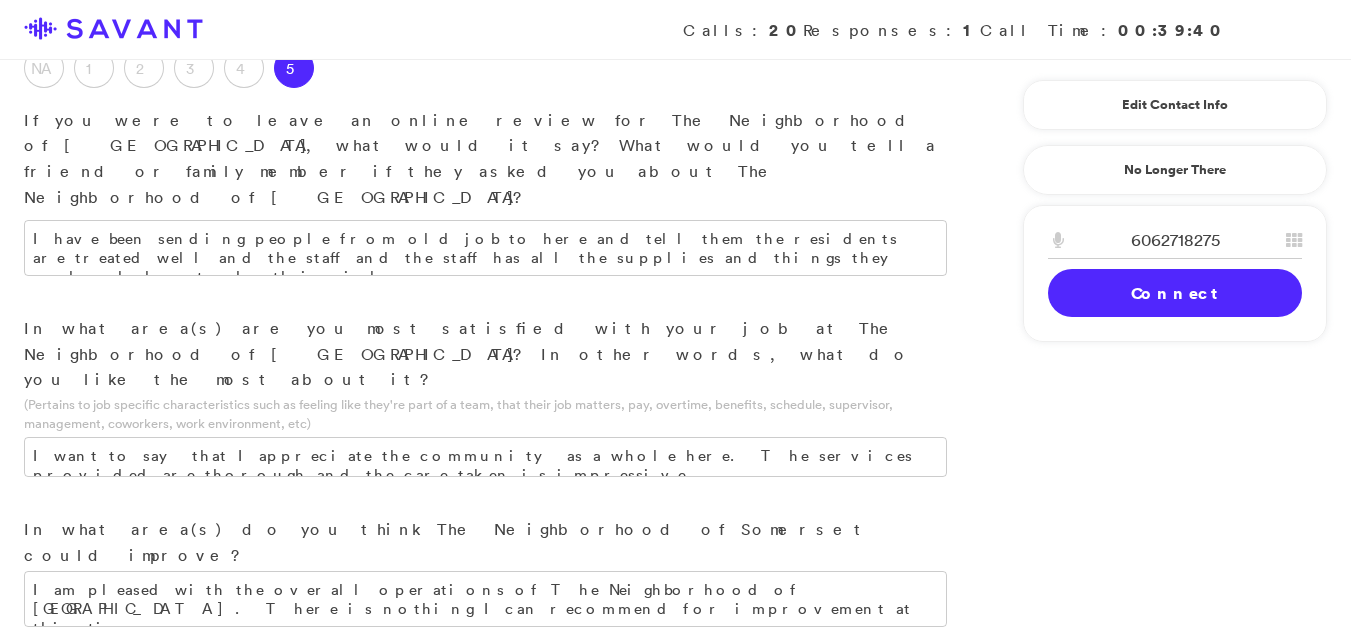 scroll, scrollTop: 2686, scrollLeft: 0, axis: vertical 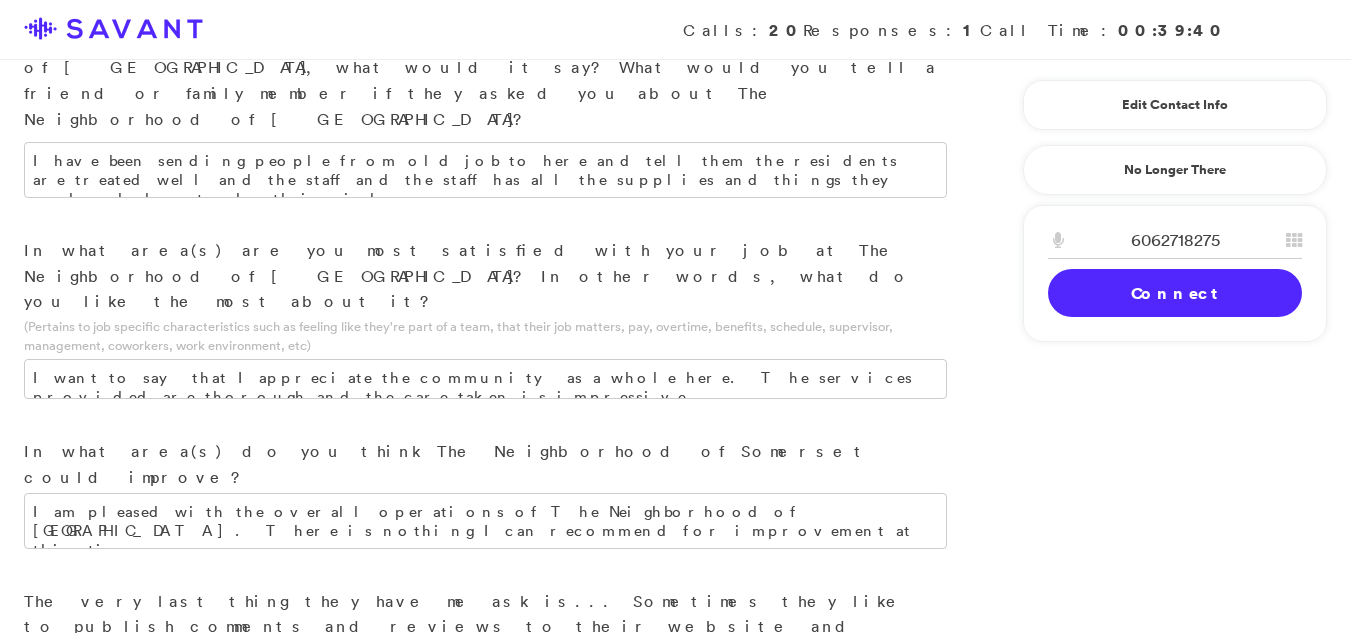 type on "It makes me want to do better  and she comes straight to you if there is something you need to know or work on job related." 